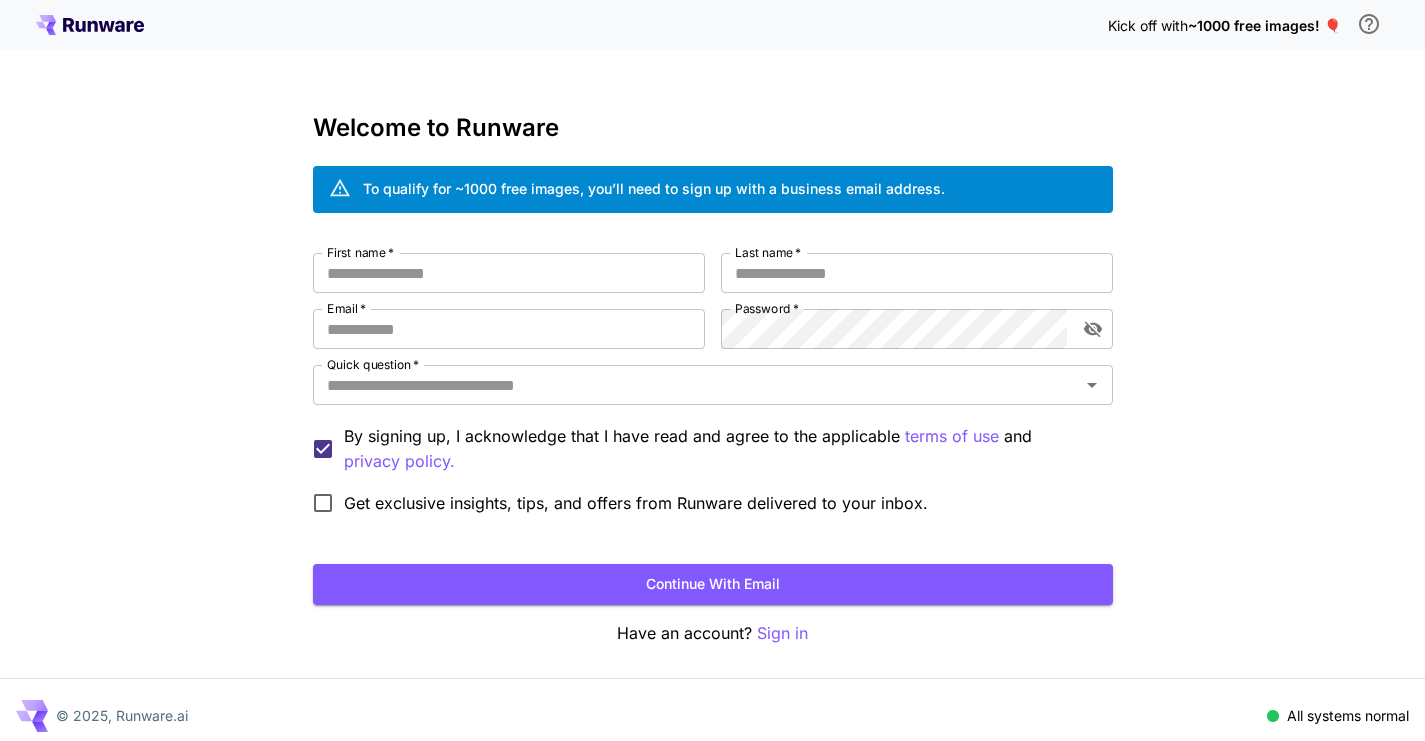 scroll, scrollTop: 0, scrollLeft: 0, axis: both 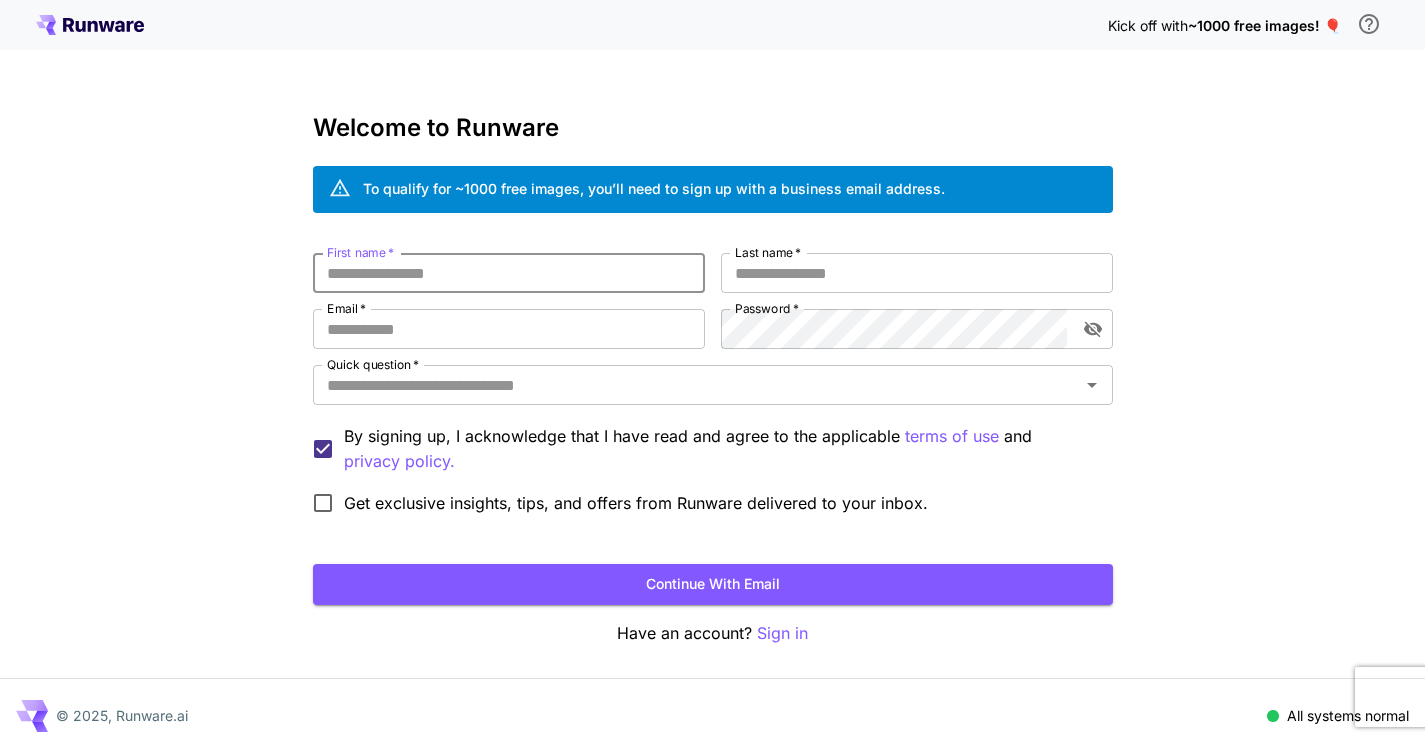 click on "First name   *" at bounding box center (509, 273) 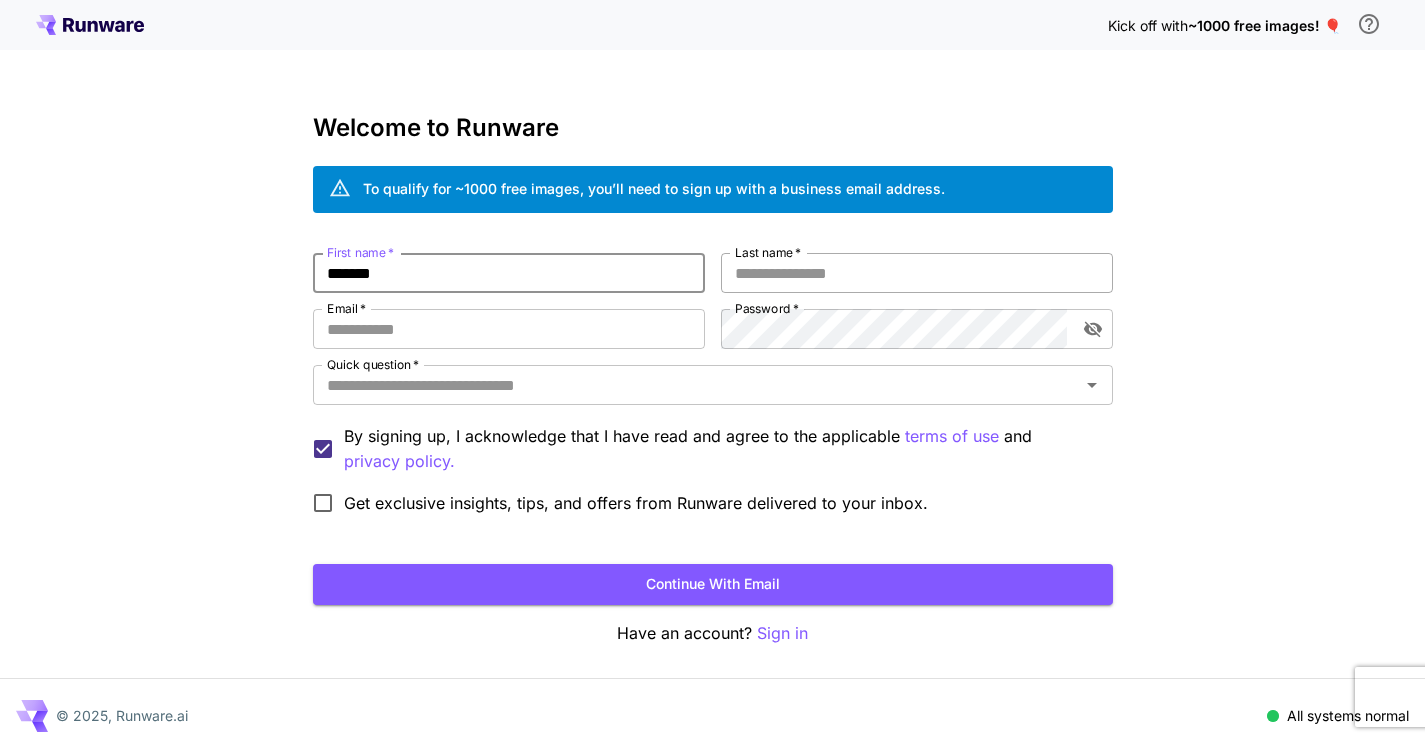 type on "*******" 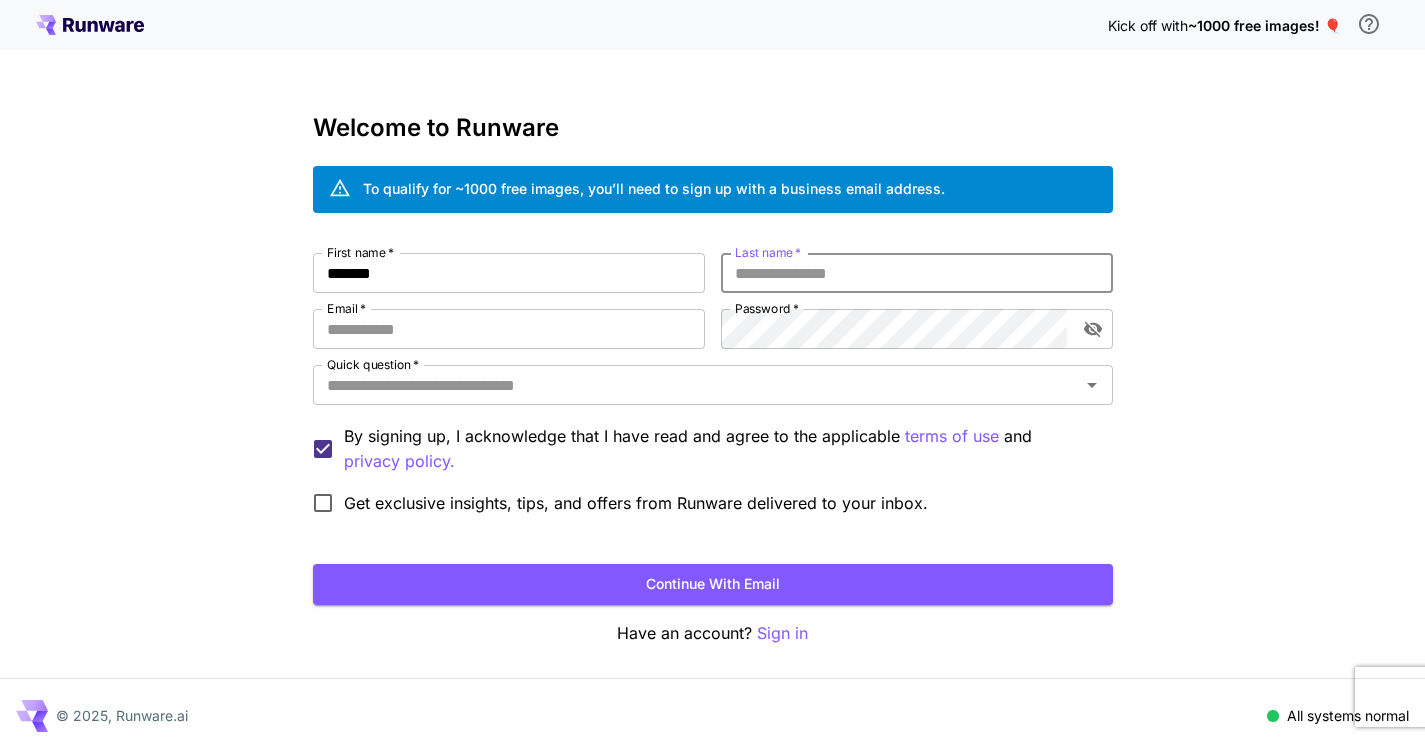 click on "Last name   *" at bounding box center (917, 273) 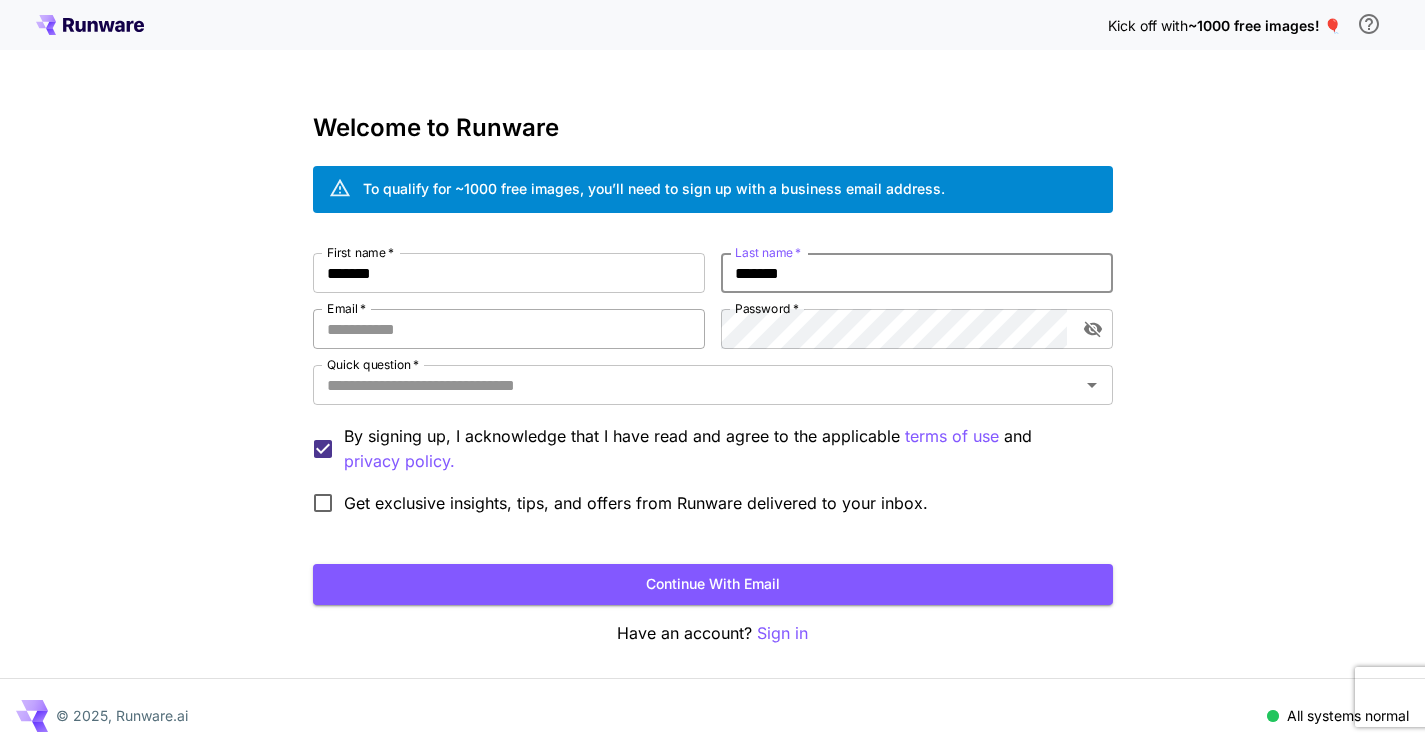 type on "*******" 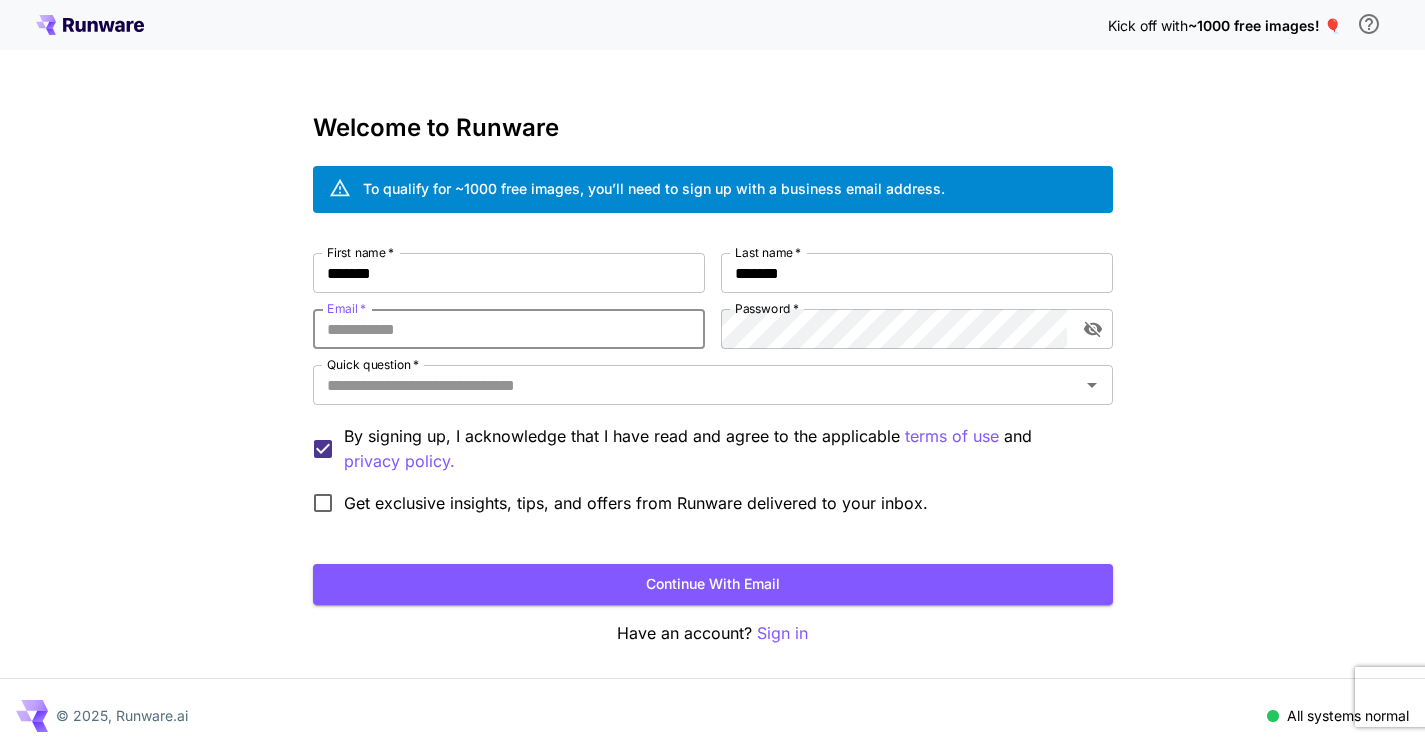click on "Email   *" at bounding box center (509, 329) 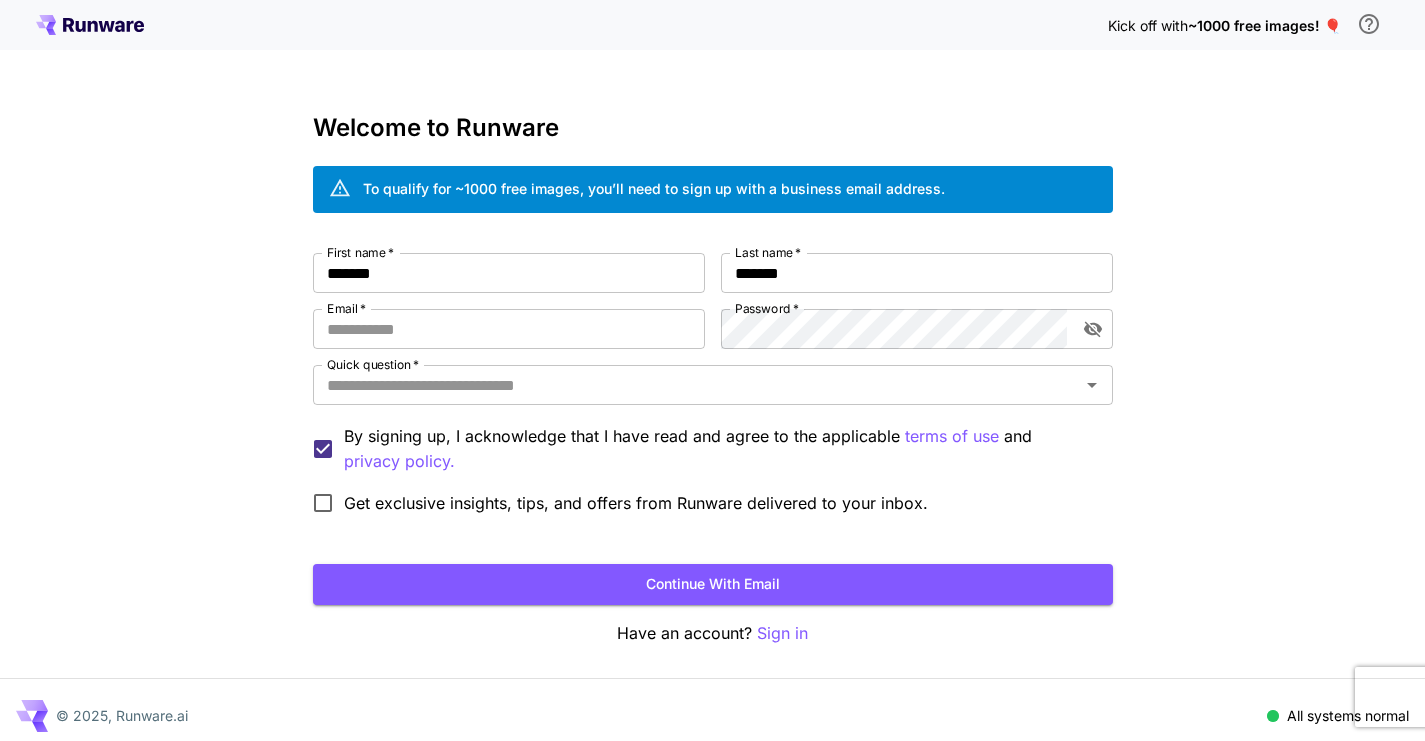 click on "Kick off with ~1000 free images! 🎈 Welcome to Runware To qualify for ~1000 free images, you’ll need to sign up with a business email address. First name   * [FIRST] First name   * Last name   * [LAST] Last name   * [EMAIL] Email   * Password   * Password   * Quick question   * Quick question   * By signing up, I acknowledge that I have read and agree to the applicable terms of use and privacy policy. Get exclusive insights, tips, and offers from Runware delivered to your inbox. Continue with email Have an account? Sign in © 2025, Runware.ai All systems normal" at bounding box center [712, 376] 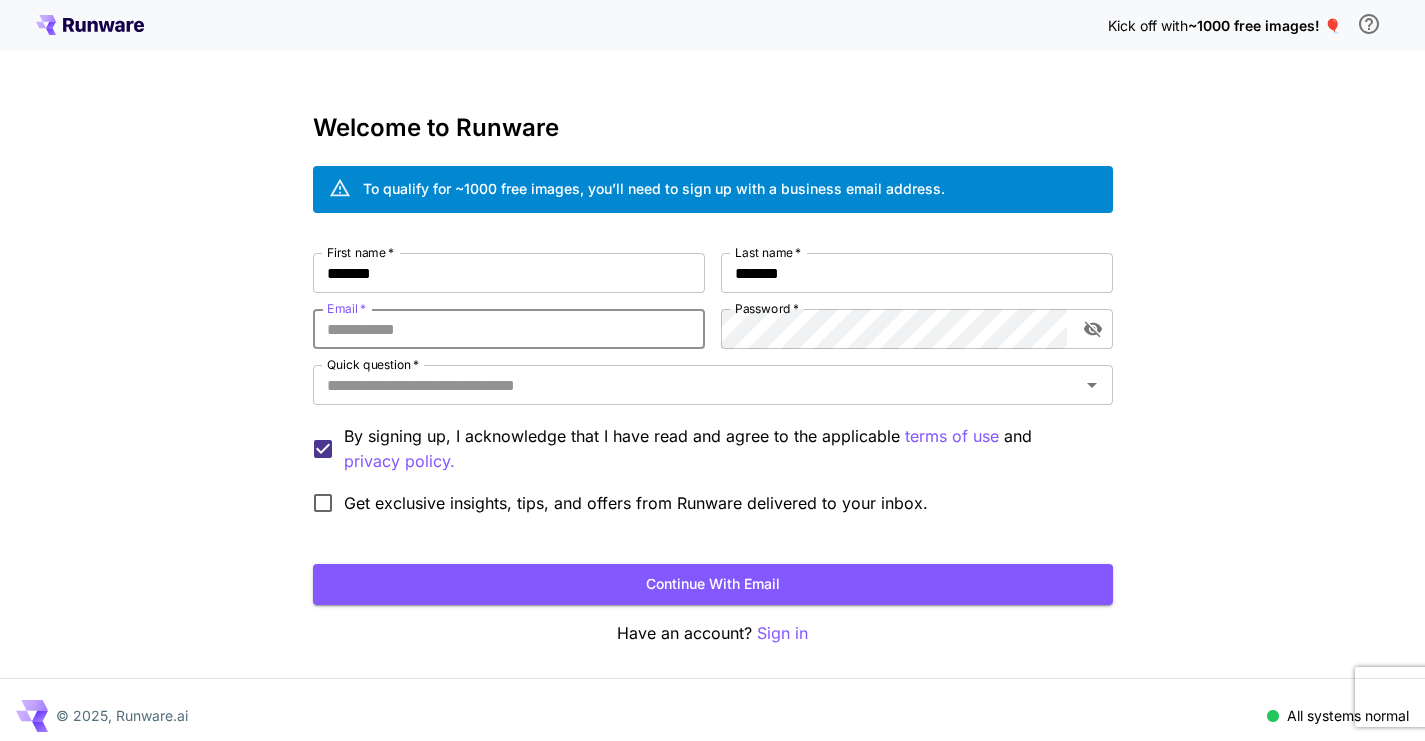 click on "Email   *" at bounding box center [509, 329] 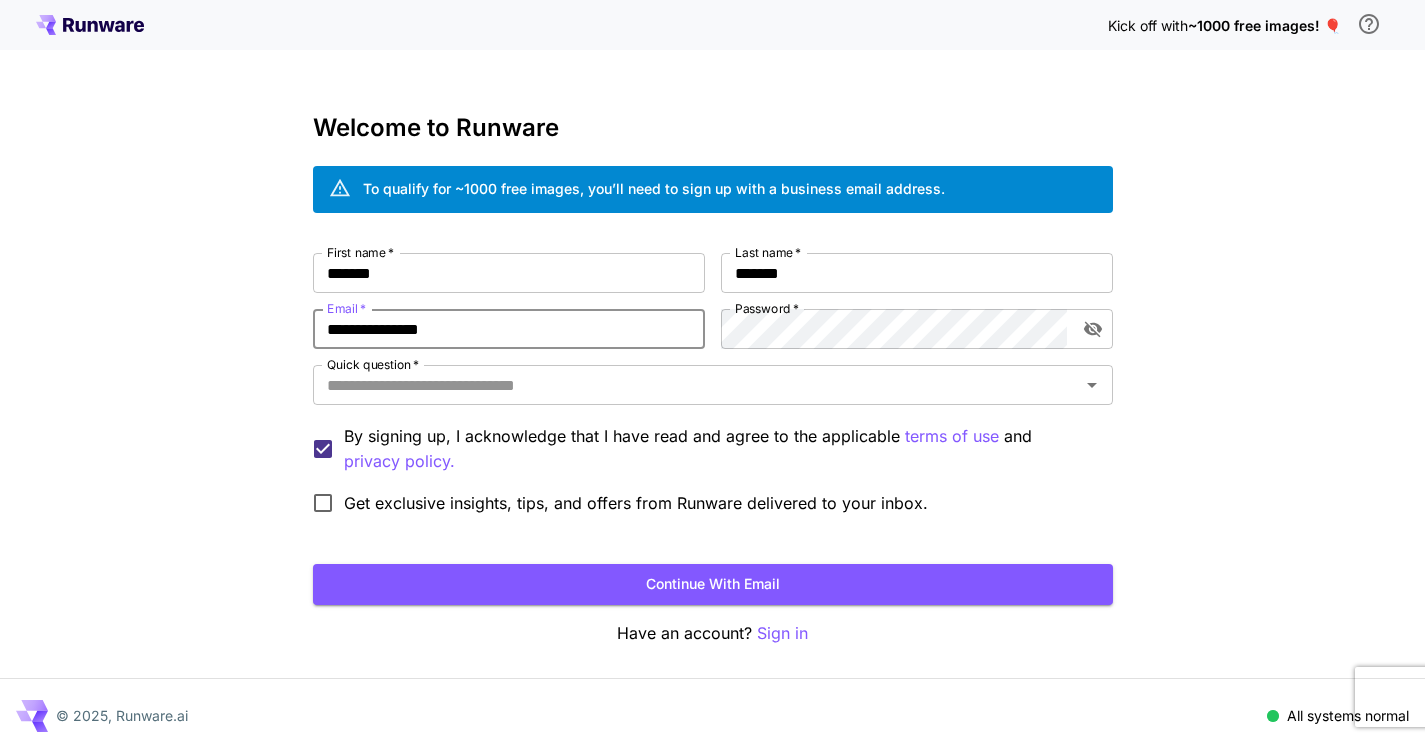 click on "© 2025, Runware.ai All systems normal" at bounding box center [712, 716] 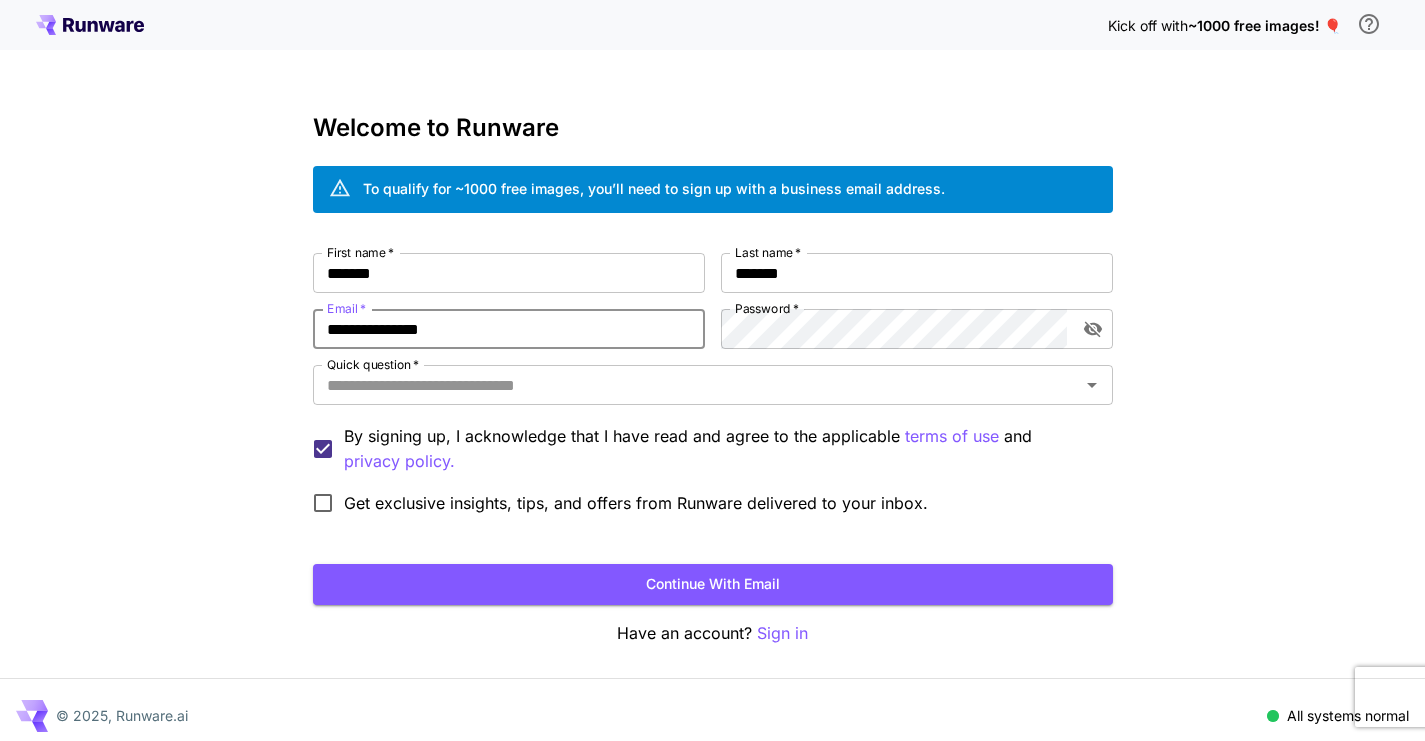 click on "**********" at bounding box center [509, 329] 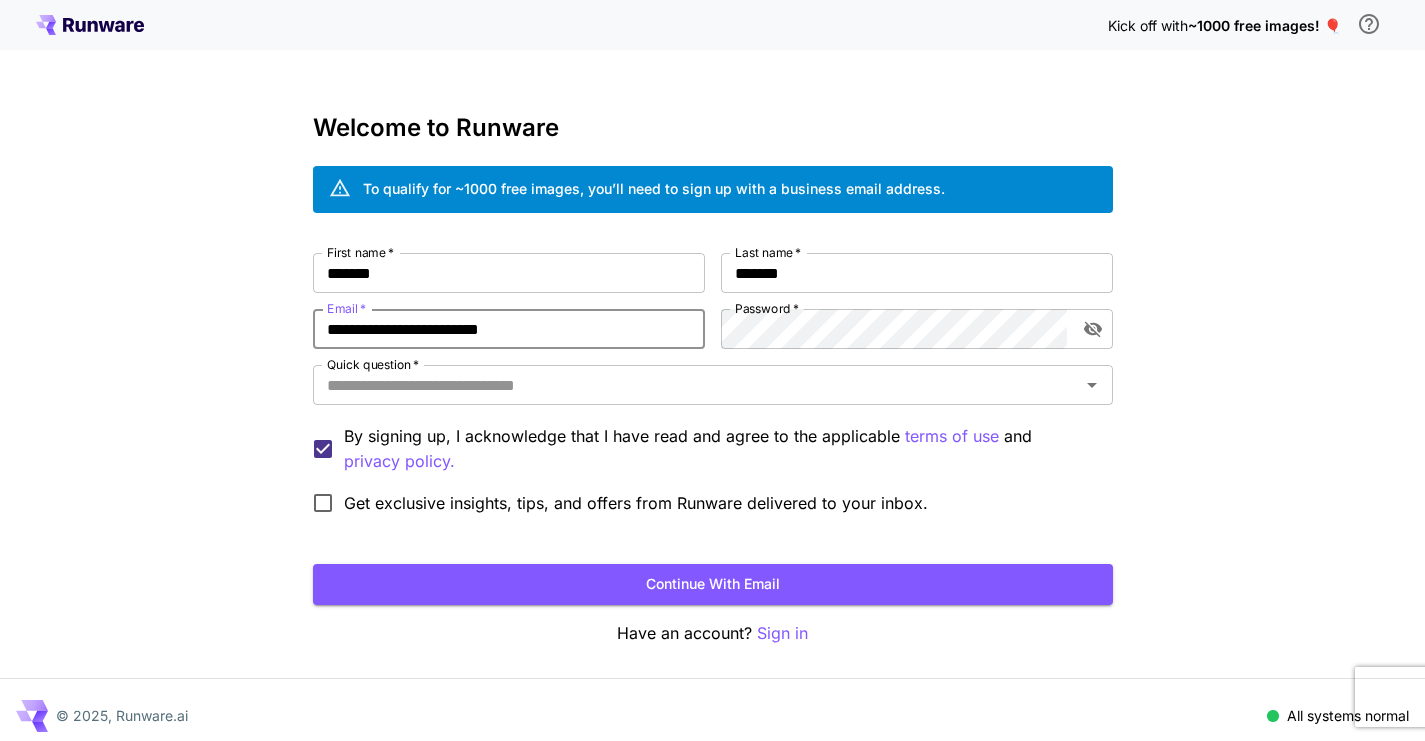 type on "**********" 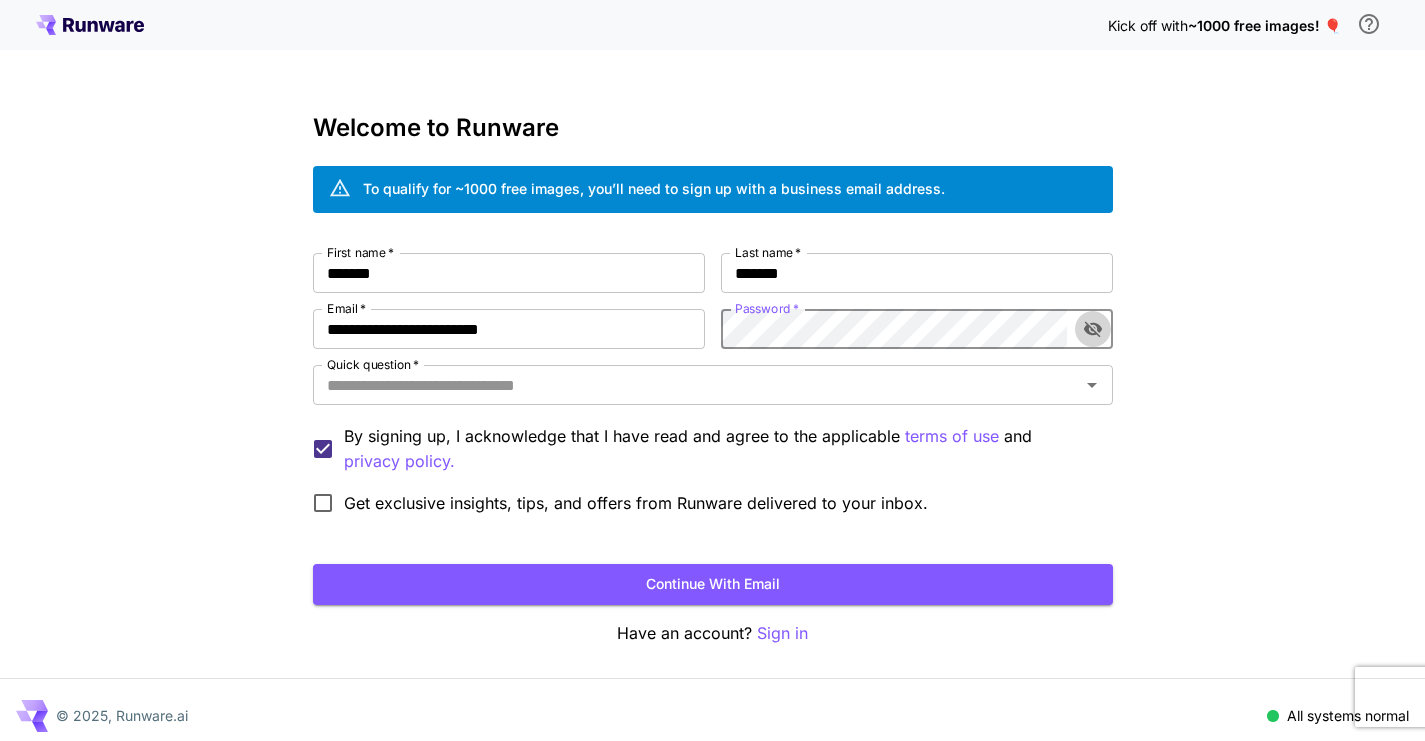 click 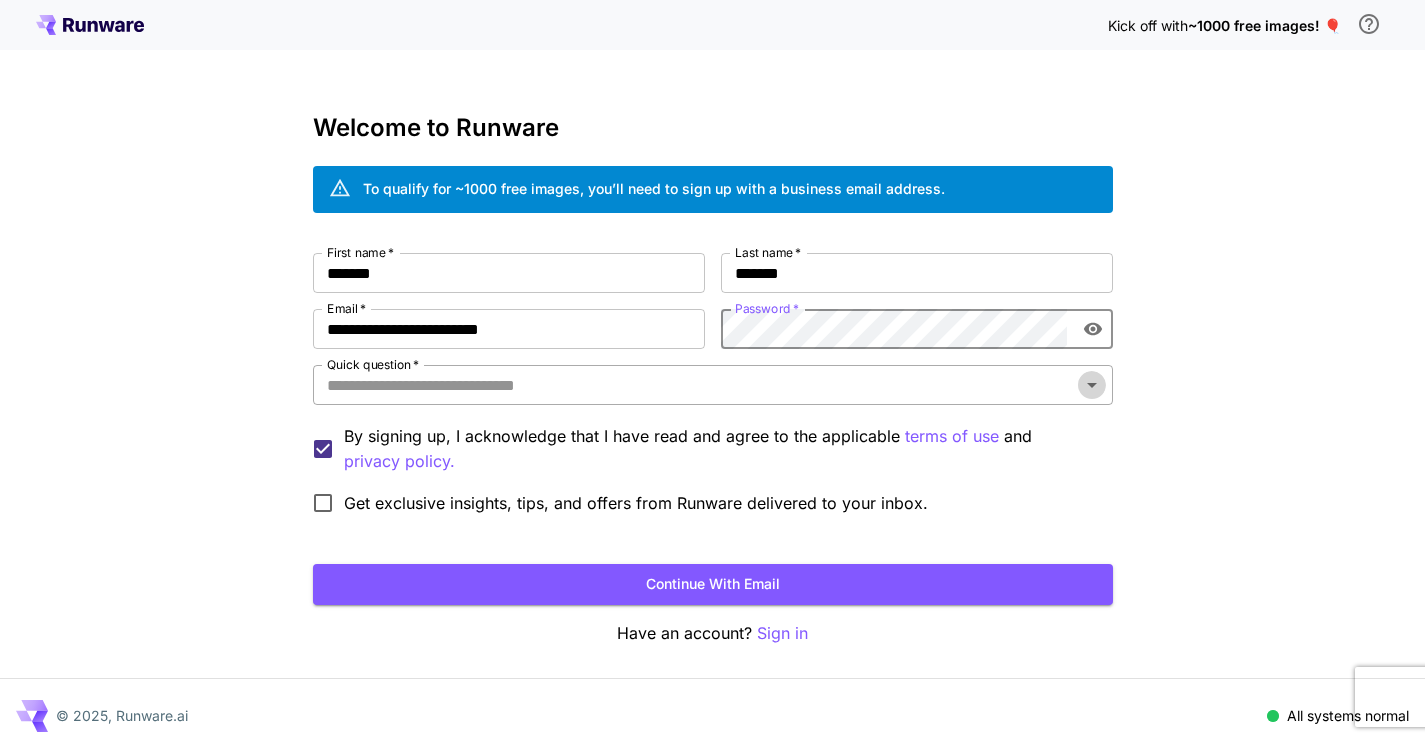 click 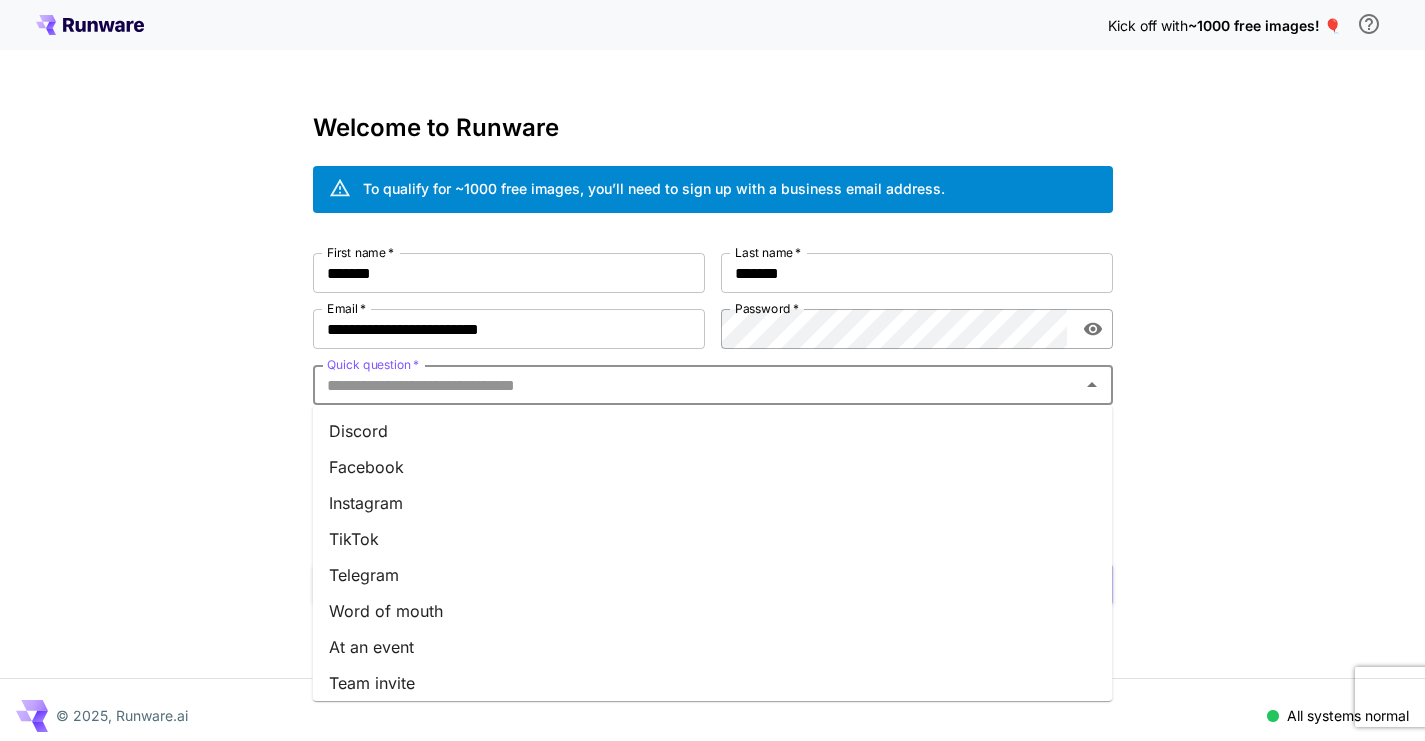 scroll, scrollTop: 252, scrollLeft: 0, axis: vertical 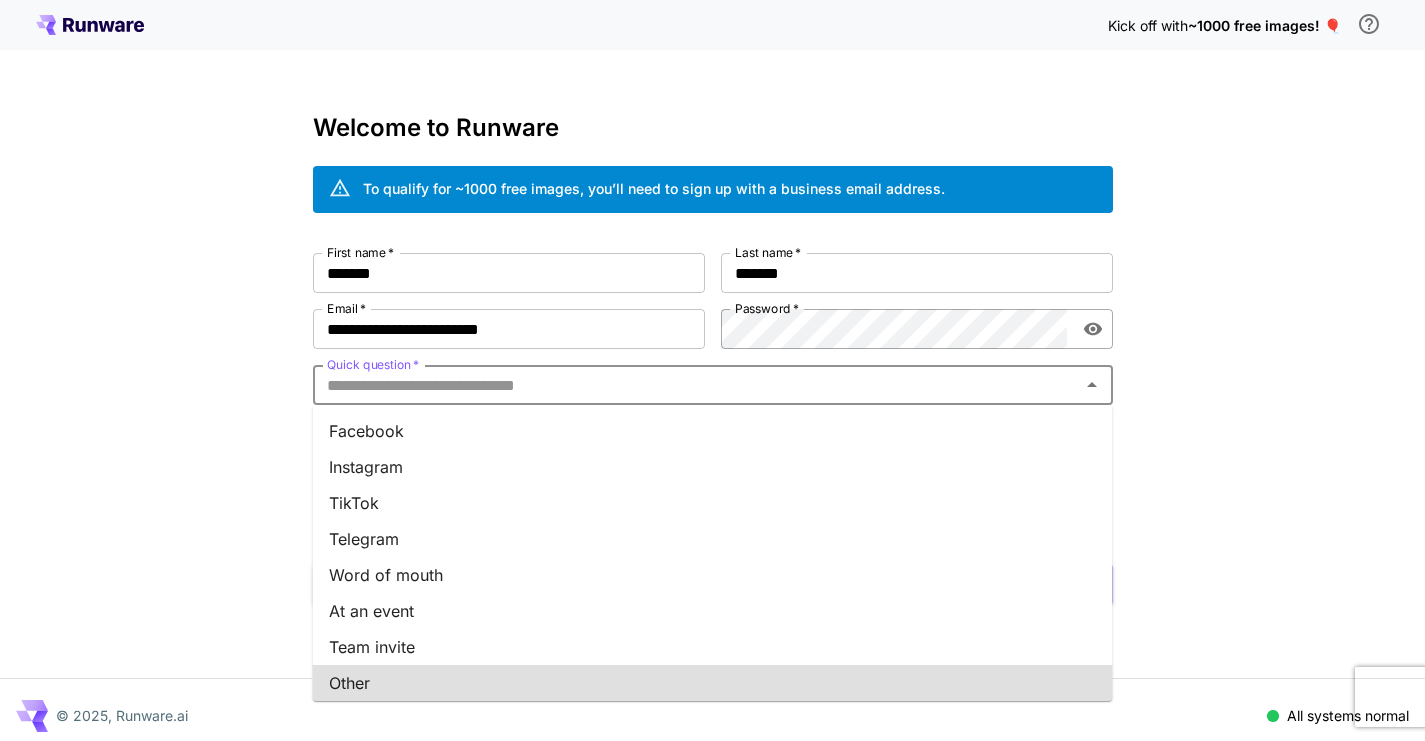 click 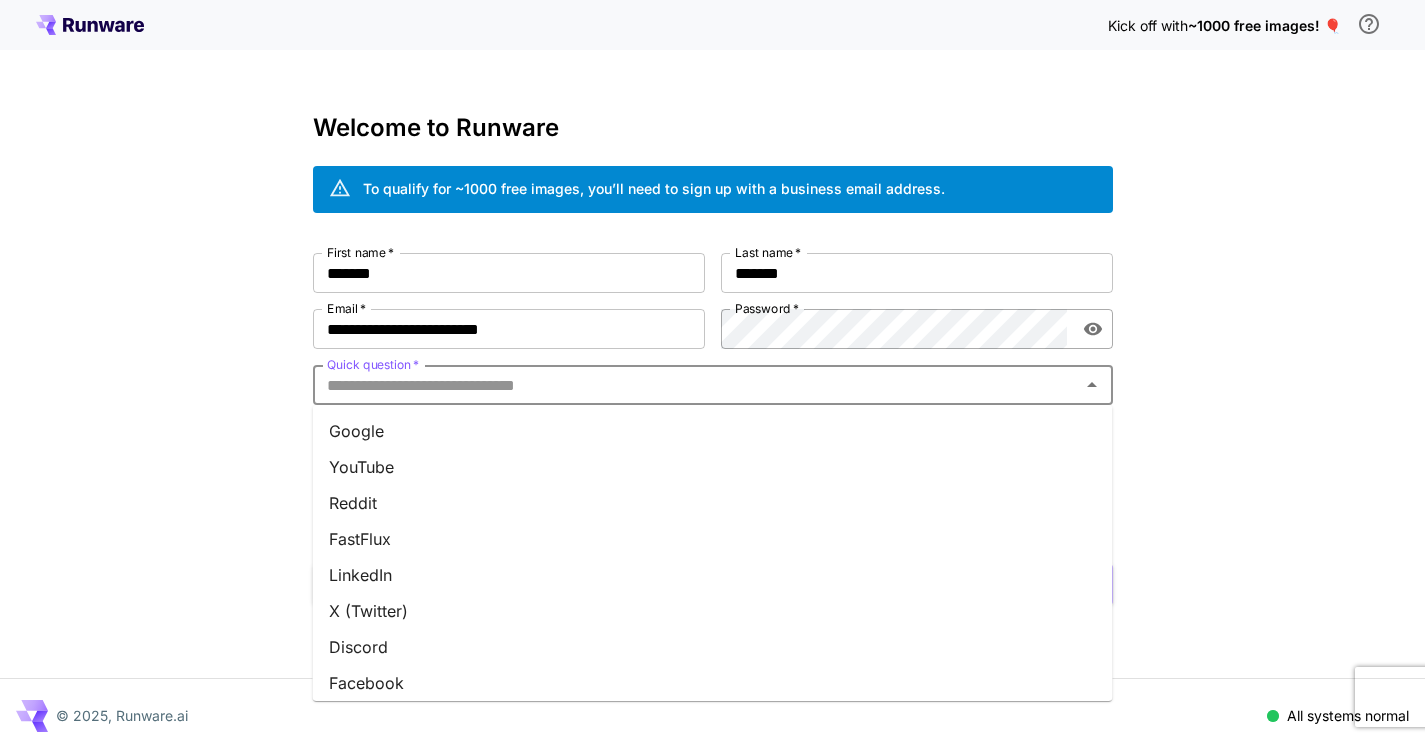 click on "Quick question   *" at bounding box center [696, 385] 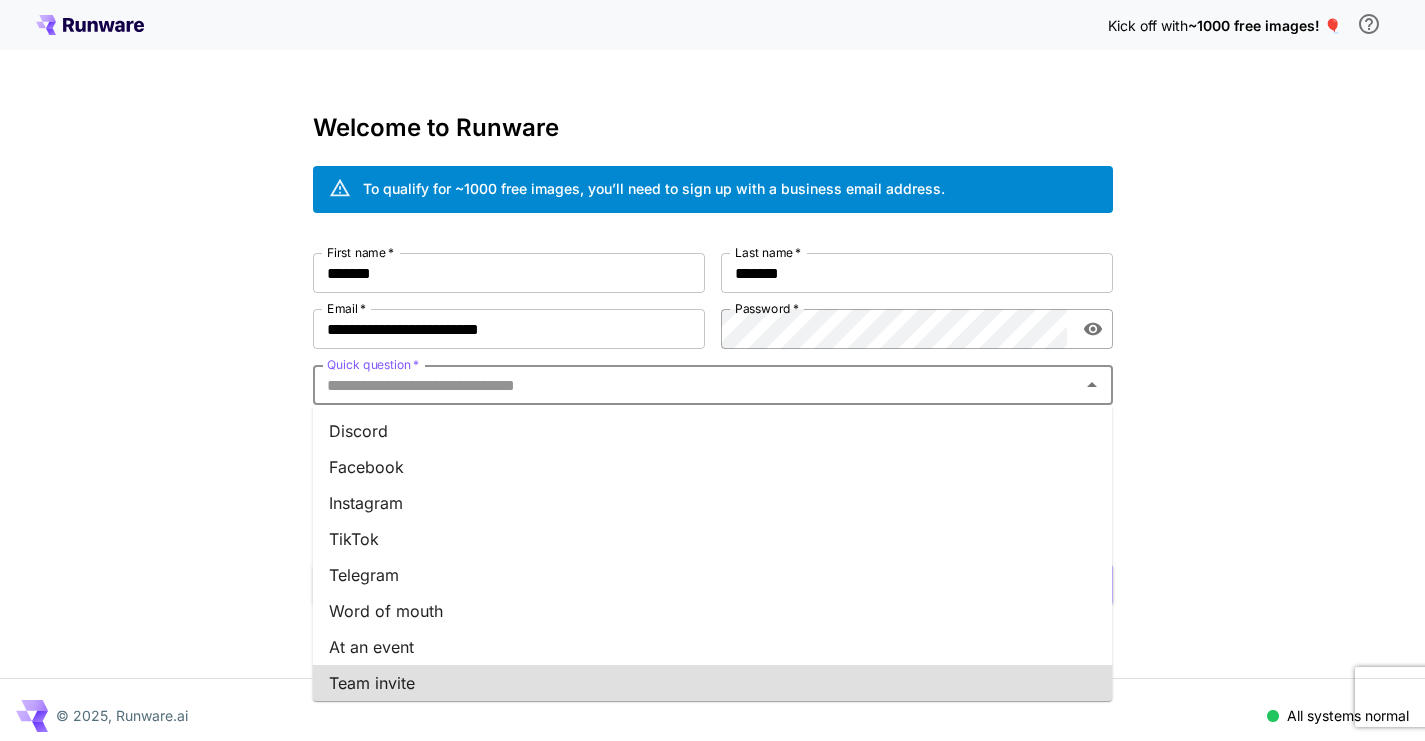 scroll, scrollTop: 252, scrollLeft: 0, axis: vertical 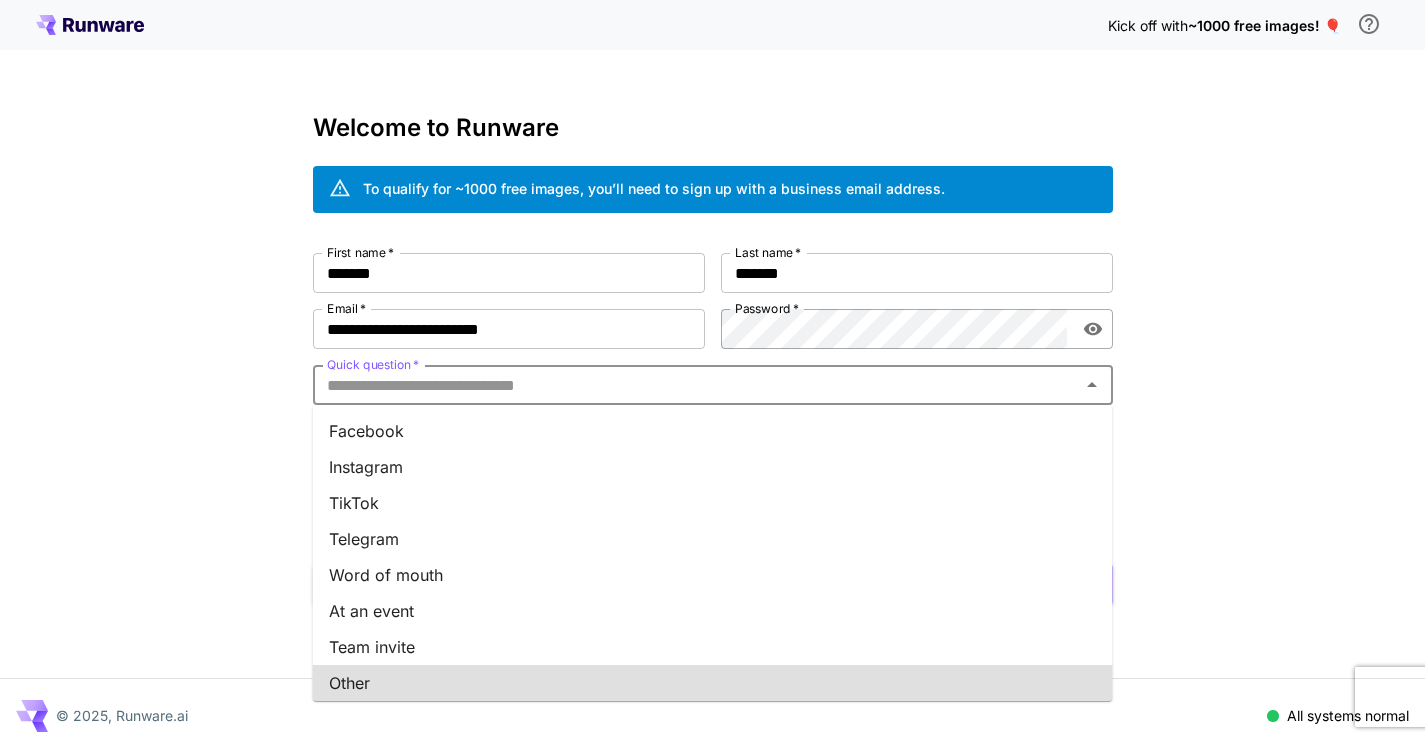 click on "Other" at bounding box center [713, 683] 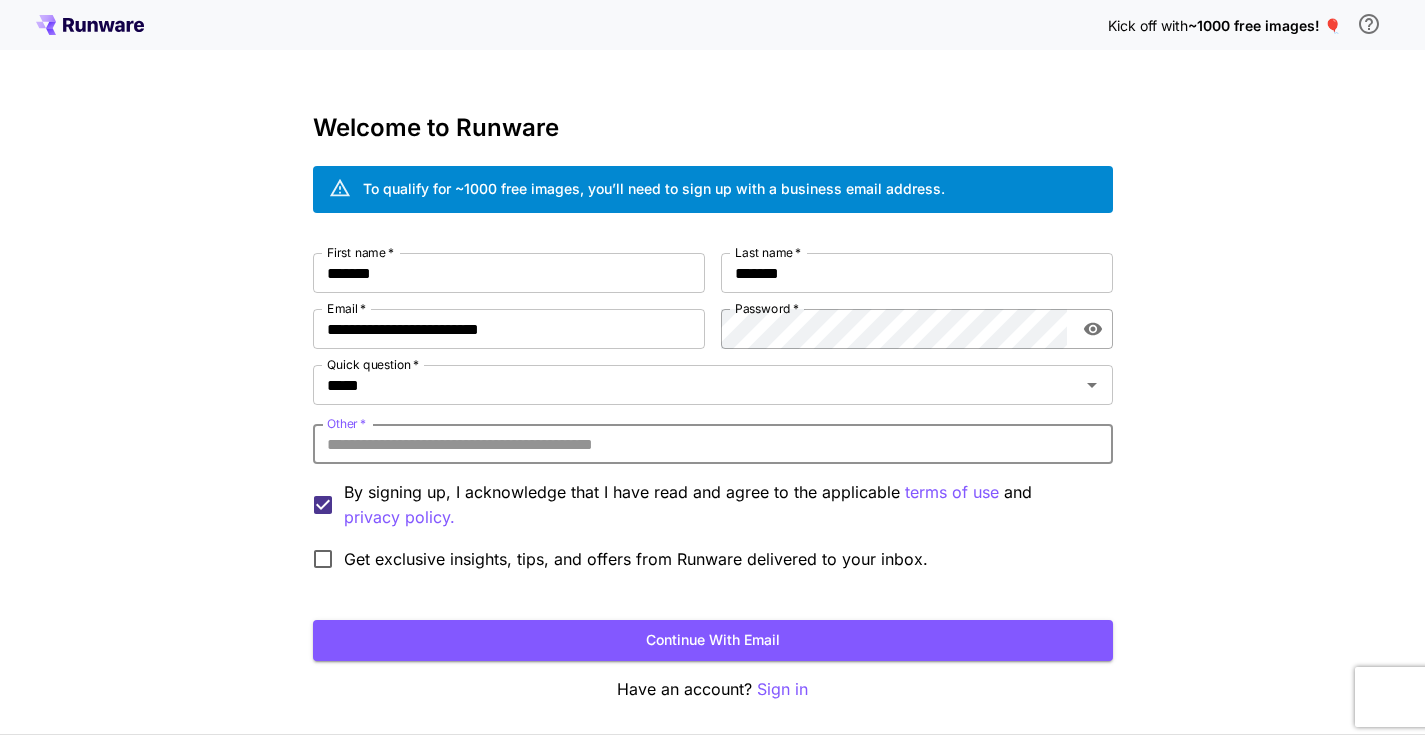 click on "Other   *" at bounding box center (713, 444) 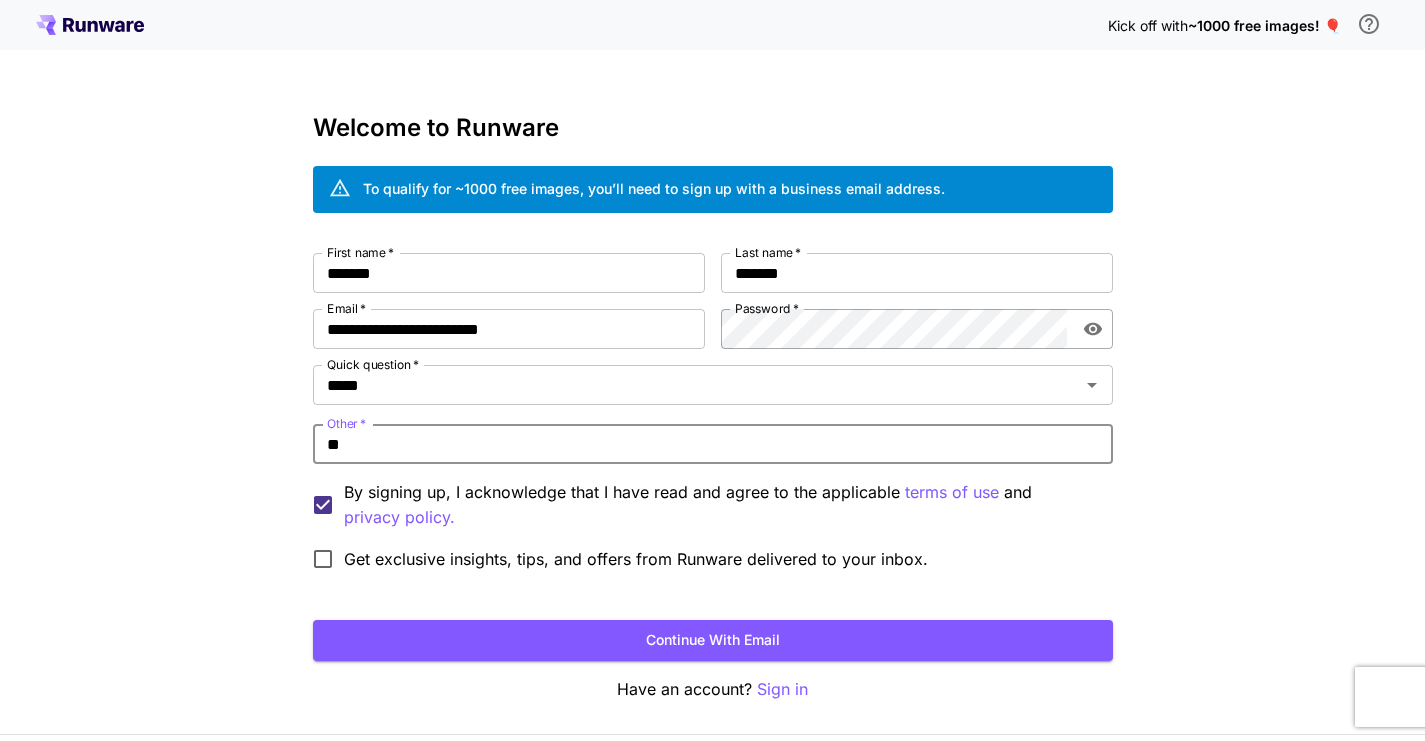 type on "*" 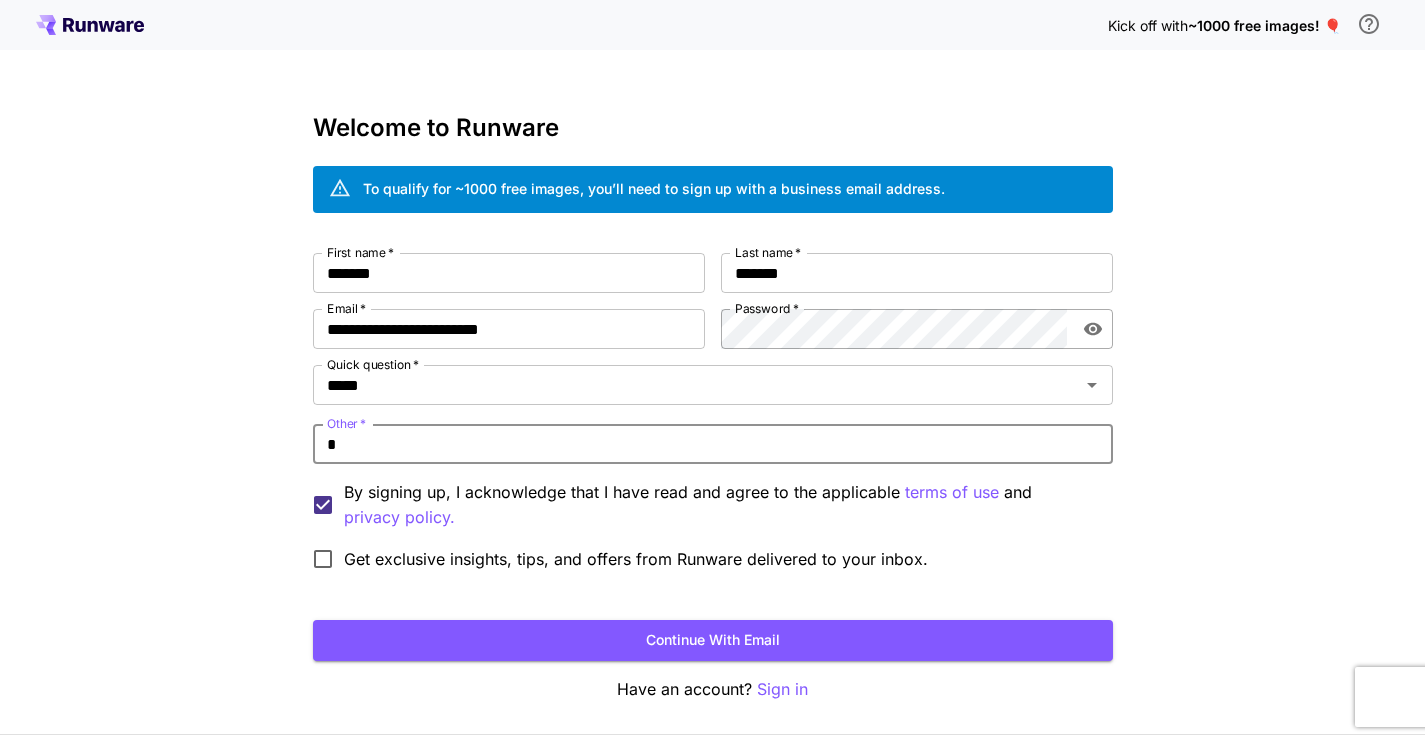 type 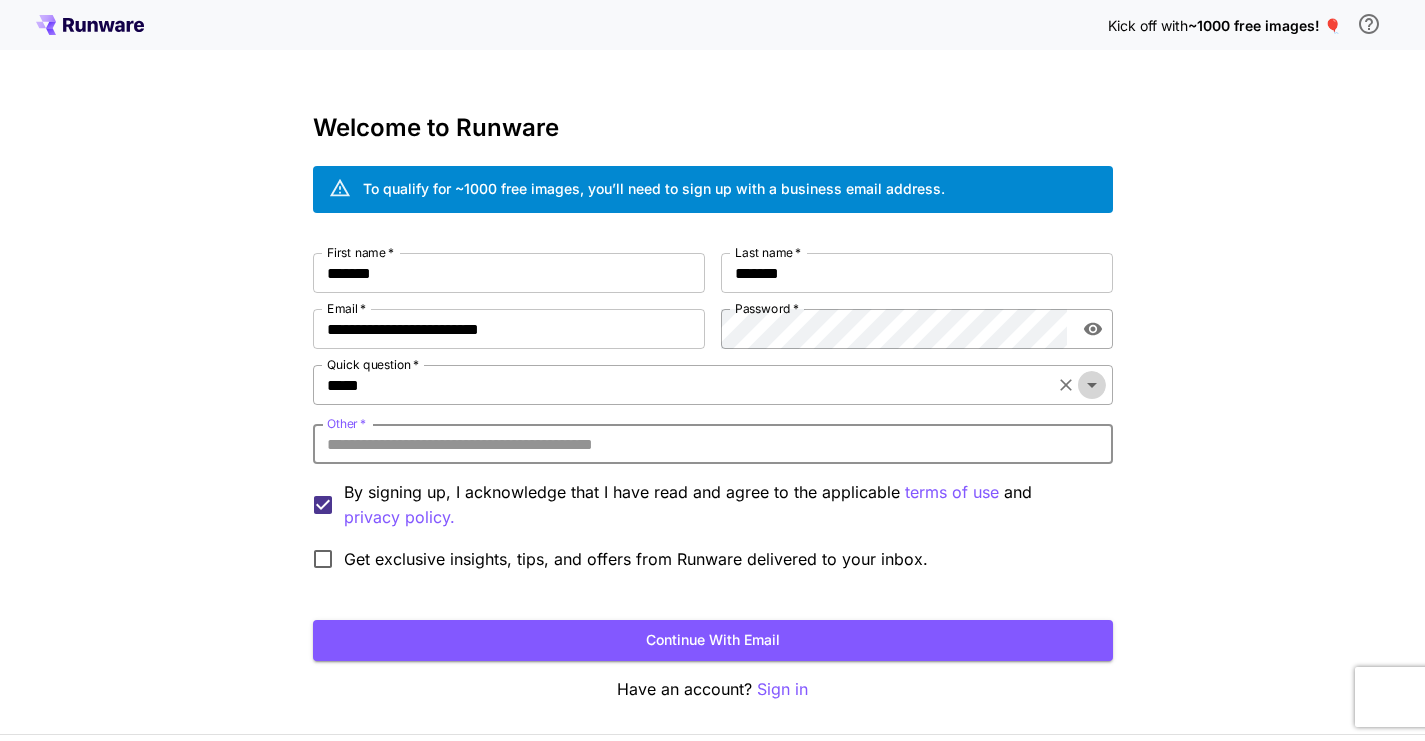 click 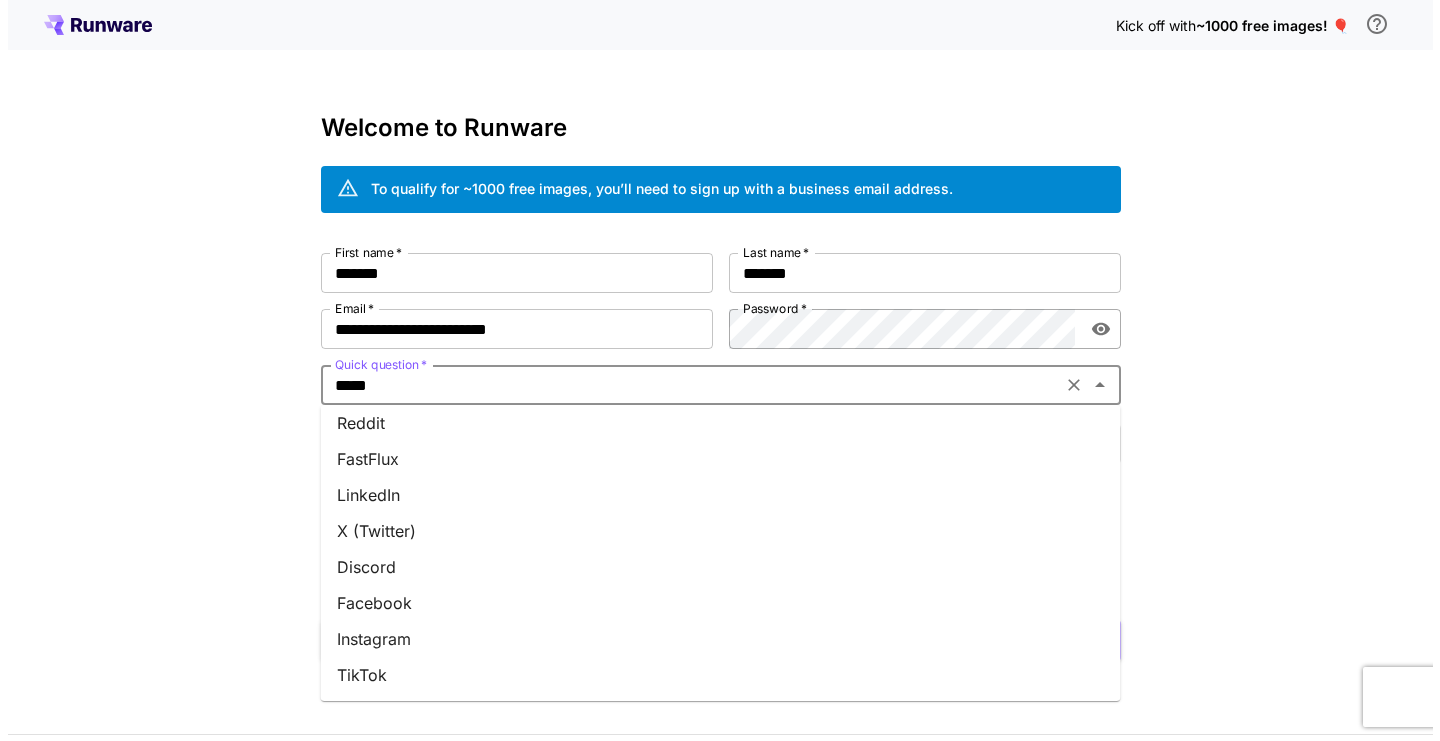 scroll, scrollTop: 44, scrollLeft: 0, axis: vertical 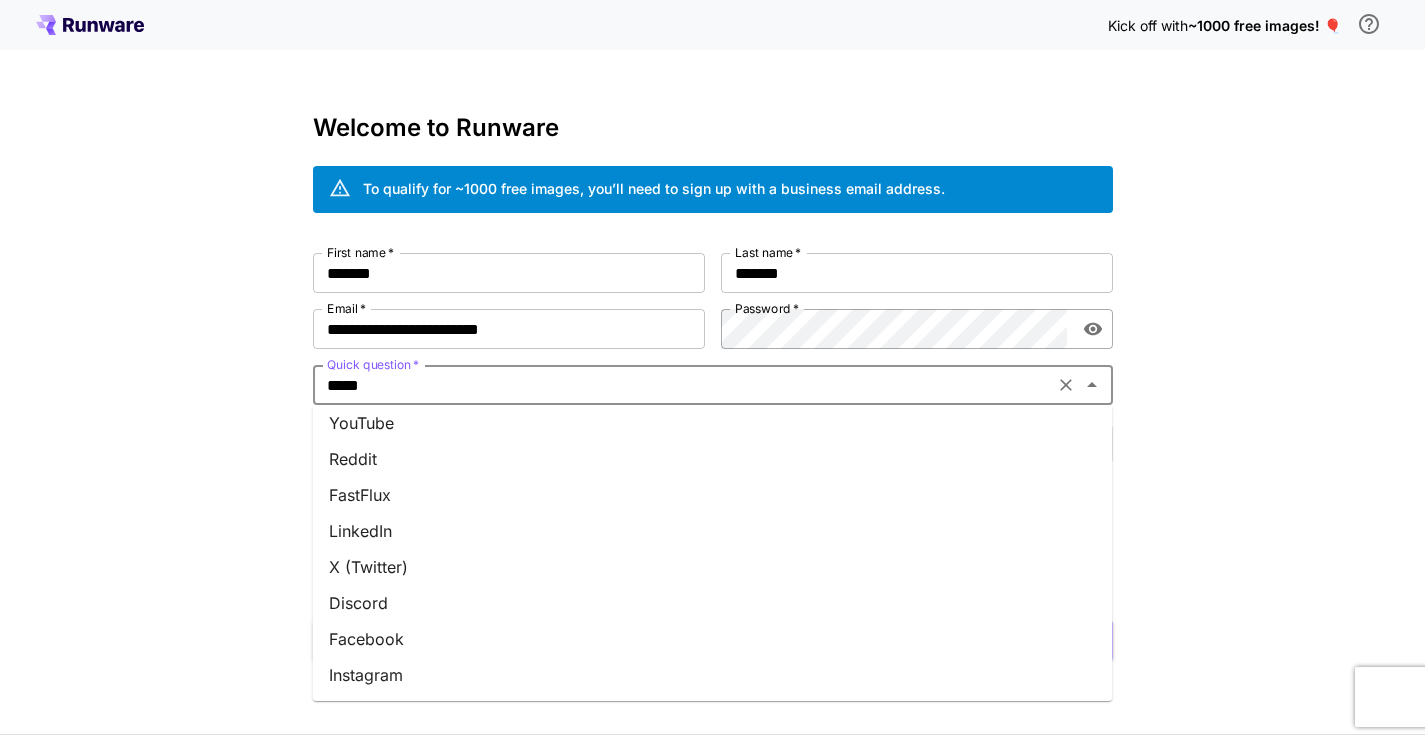 click on "YouTube" at bounding box center [713, 423] 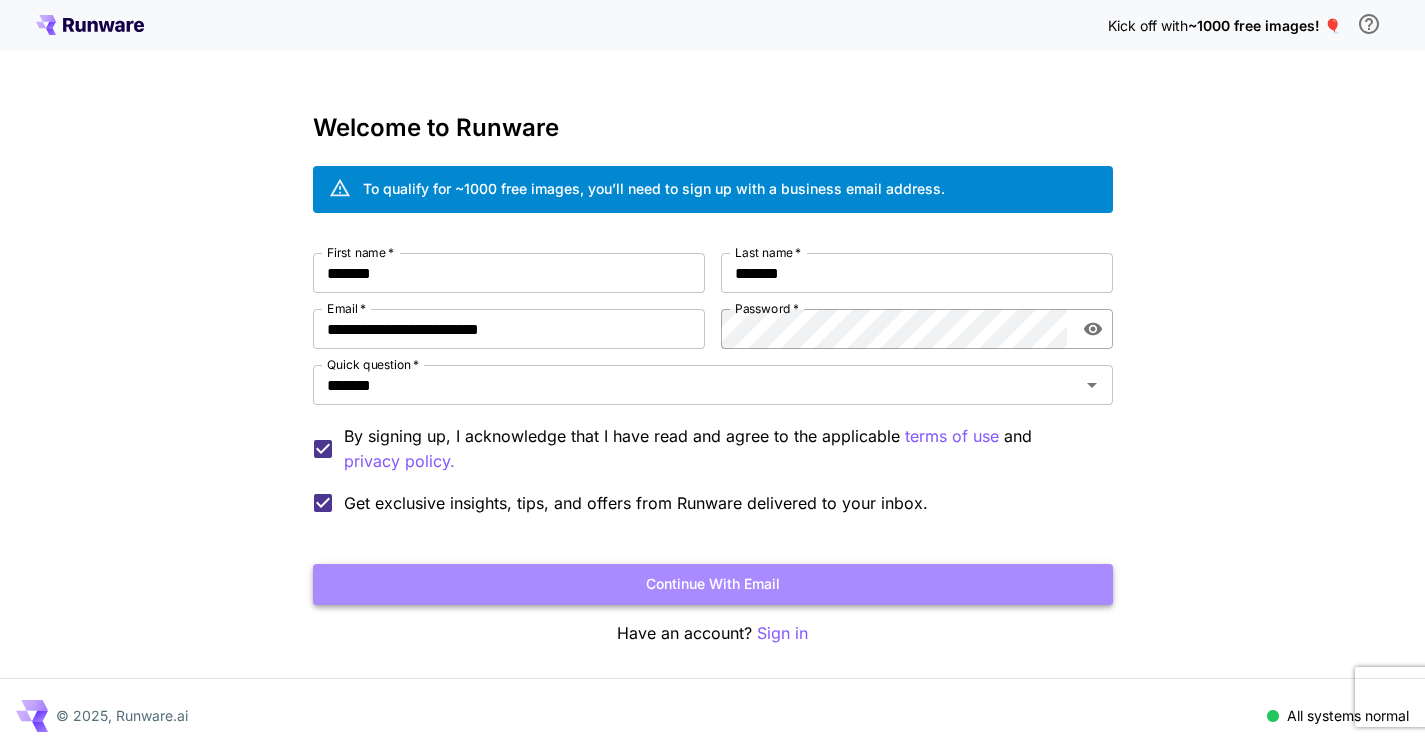 click on "Continue with email" at bounding box center (713, 584) 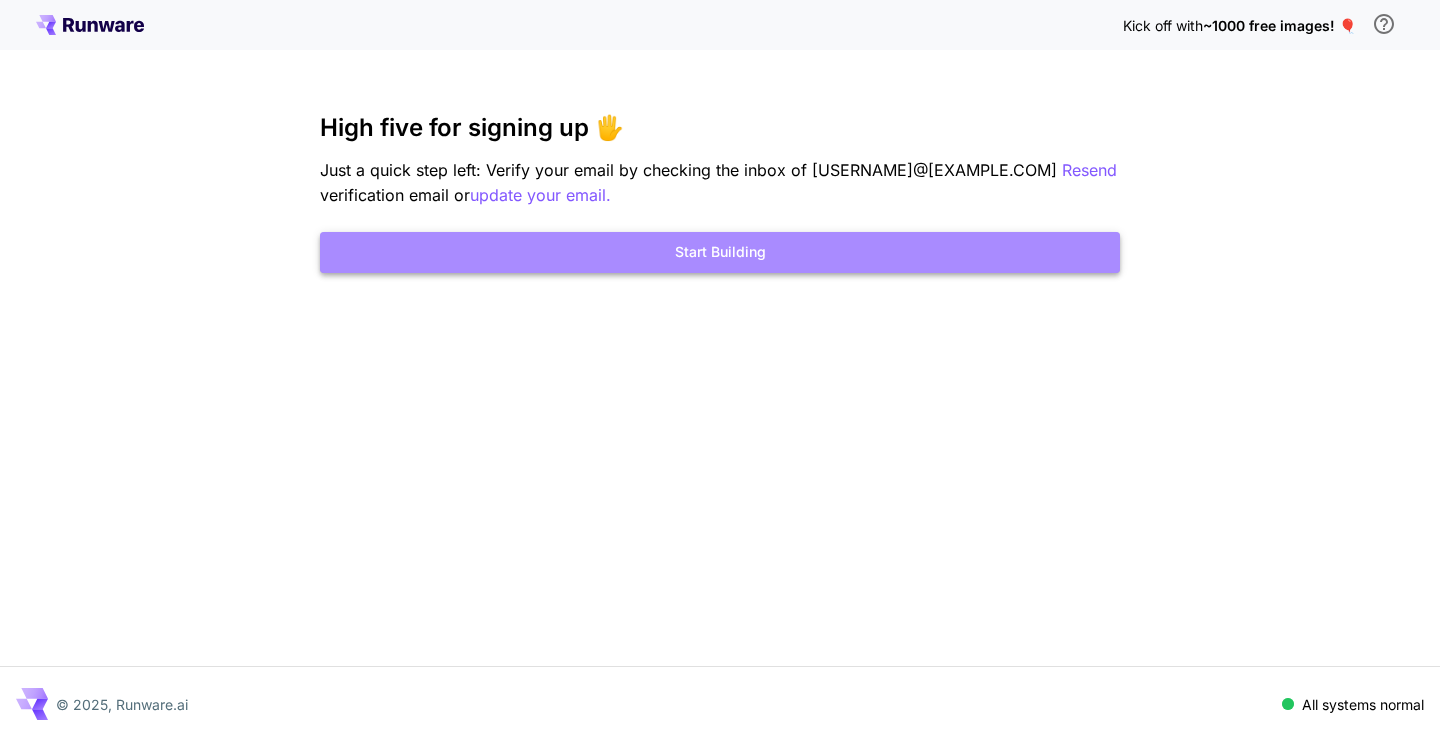 click on "Start Building" at bounding box center (720, 252) 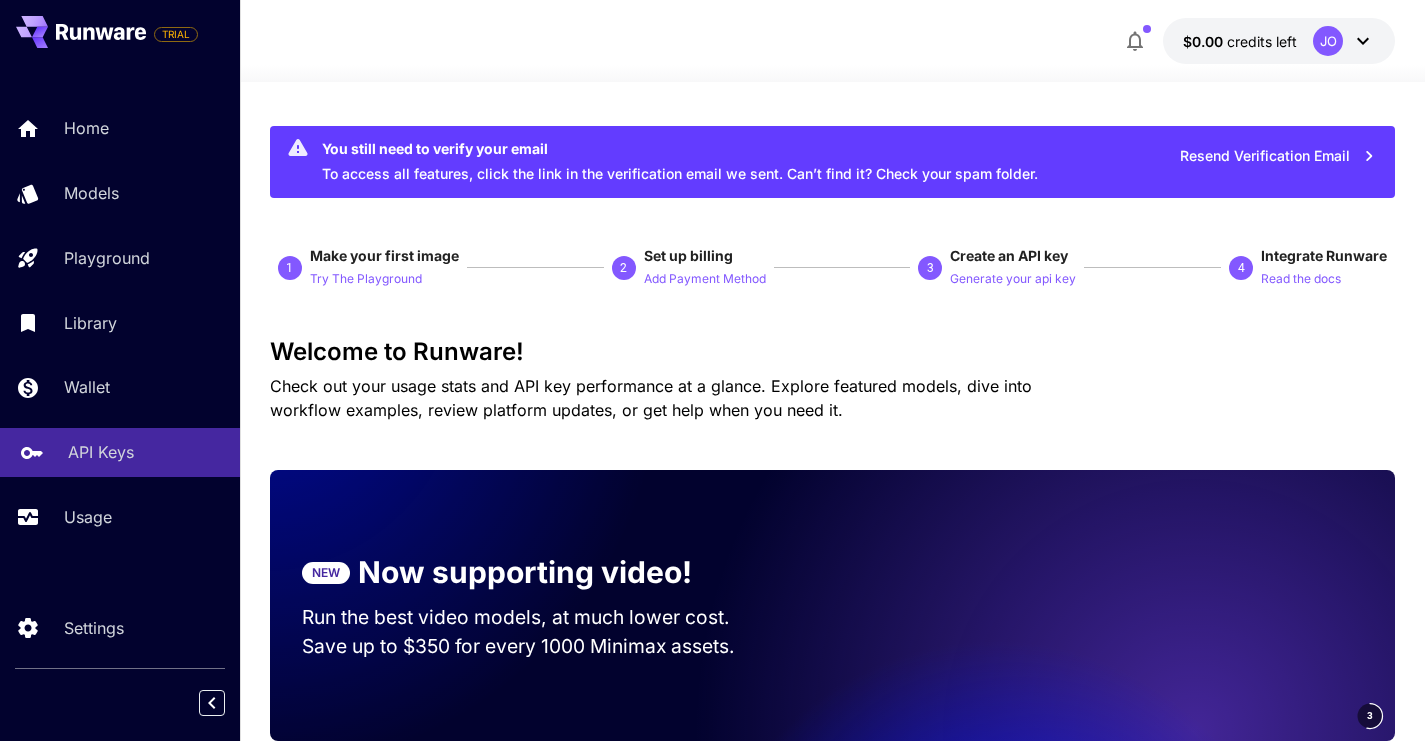 click on "API Keys" at bounding box center [101, 452] 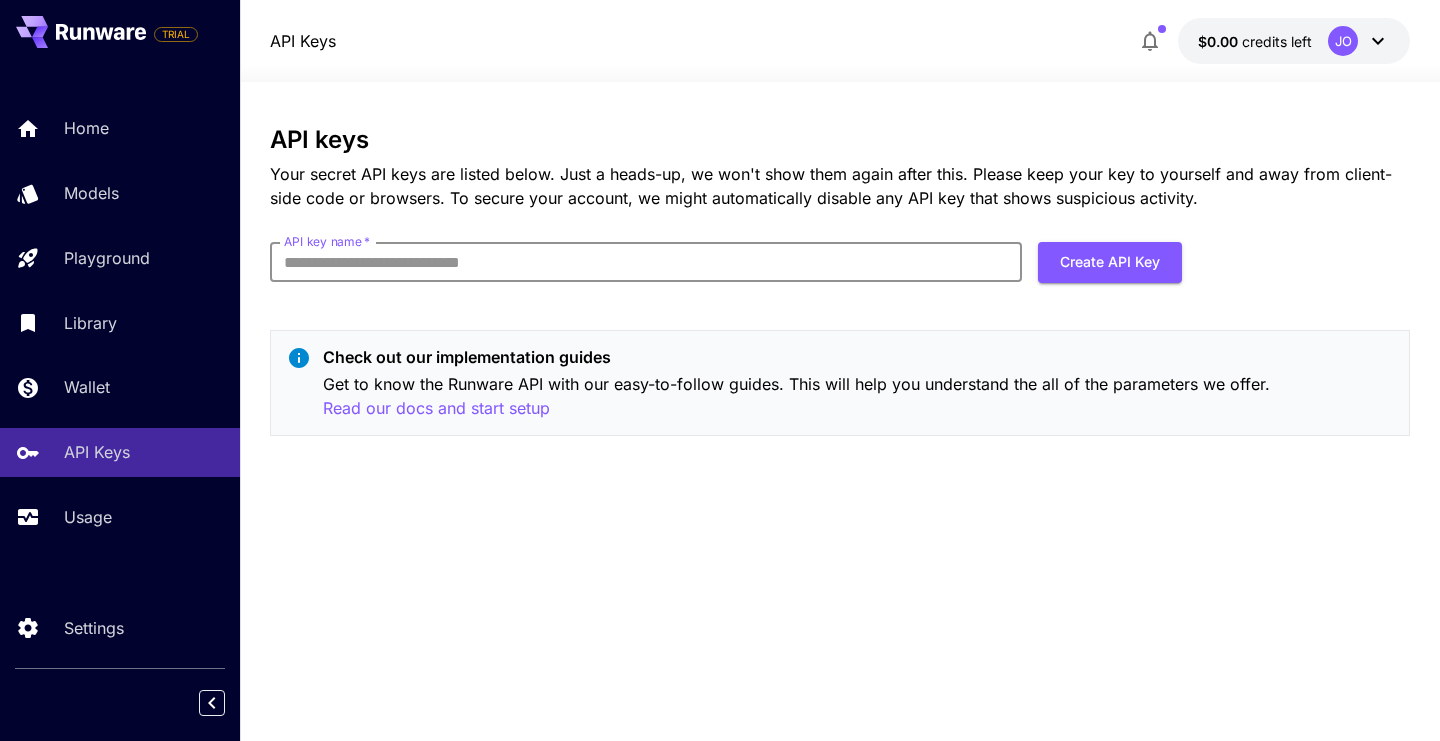 click on "API key name   *" at bounding box center (646, 262) 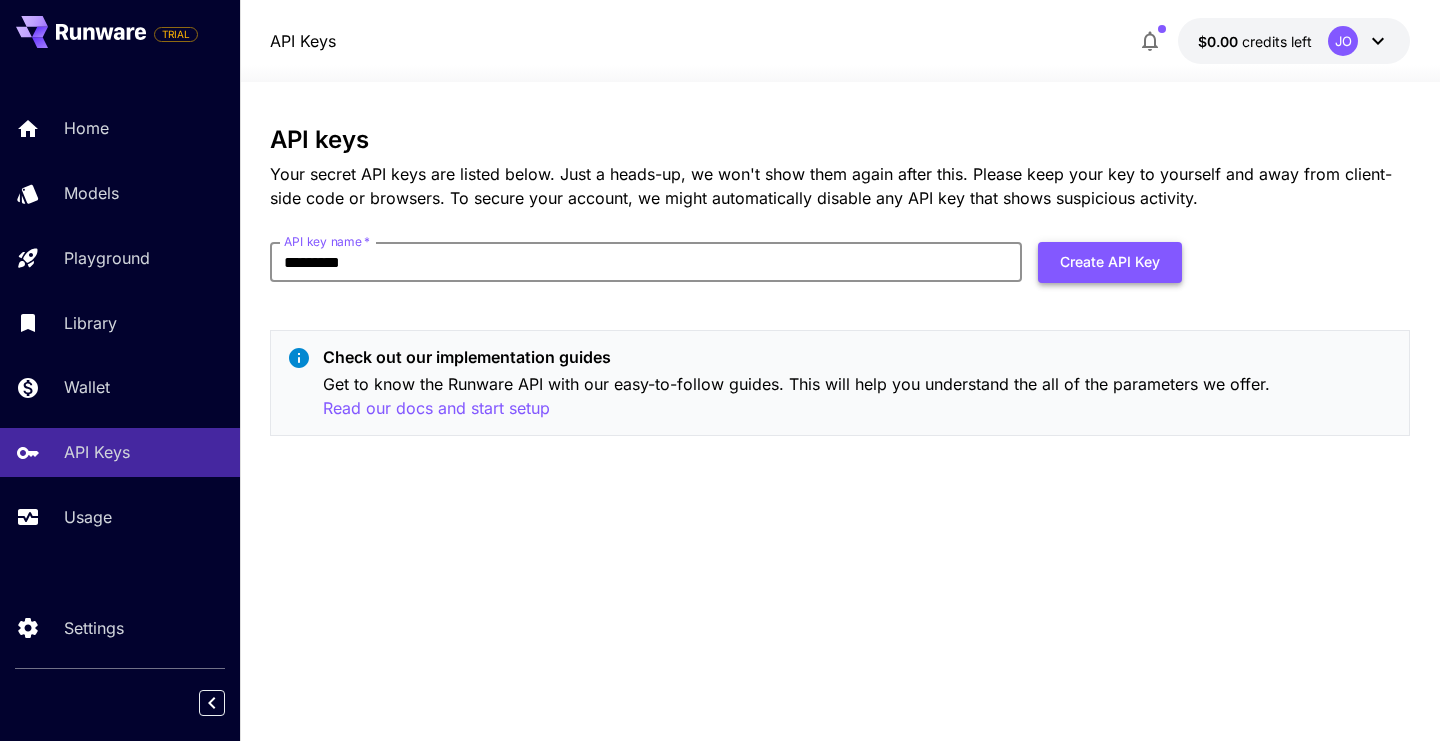 type on "*********" 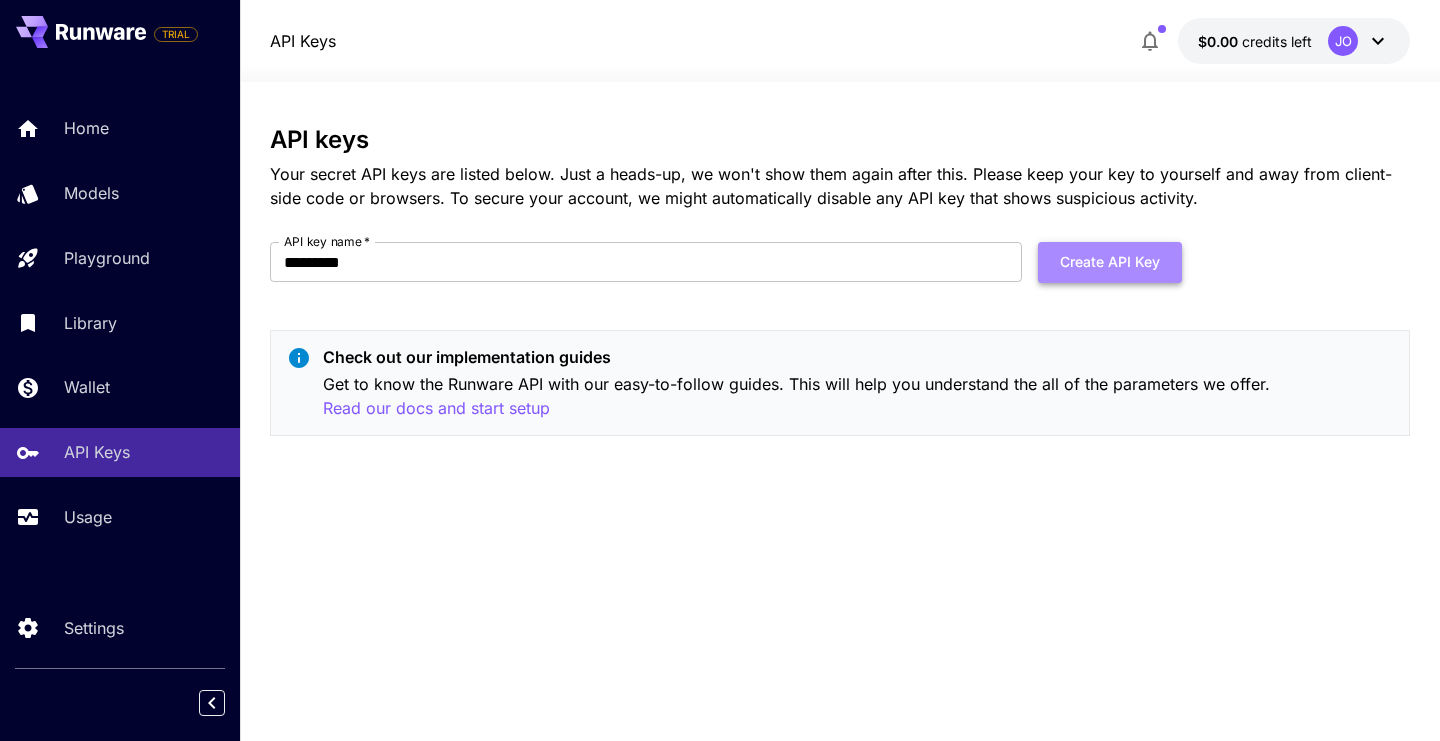 click on "Create API Key" at bounding box center (1110, 262) 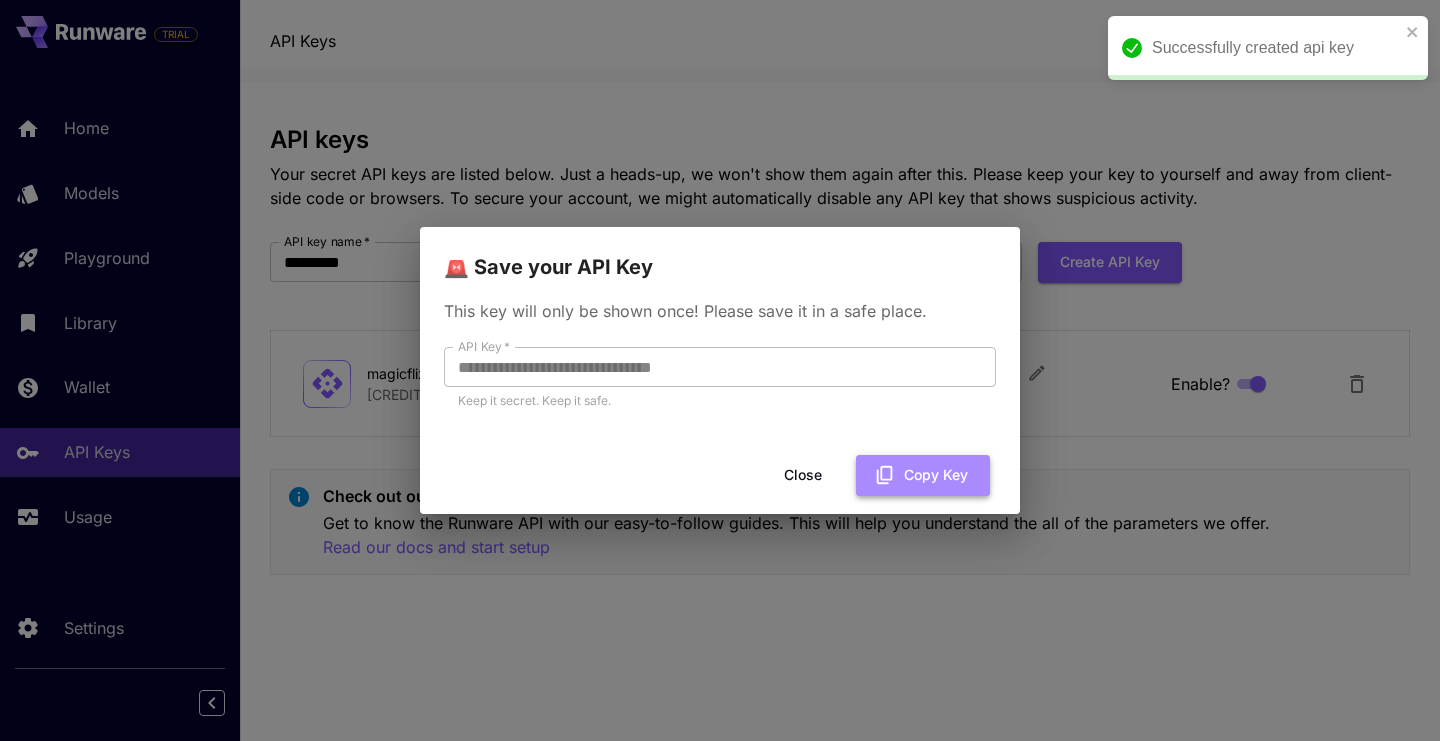 click on "Copy Key" at bounding box center (923, 475) 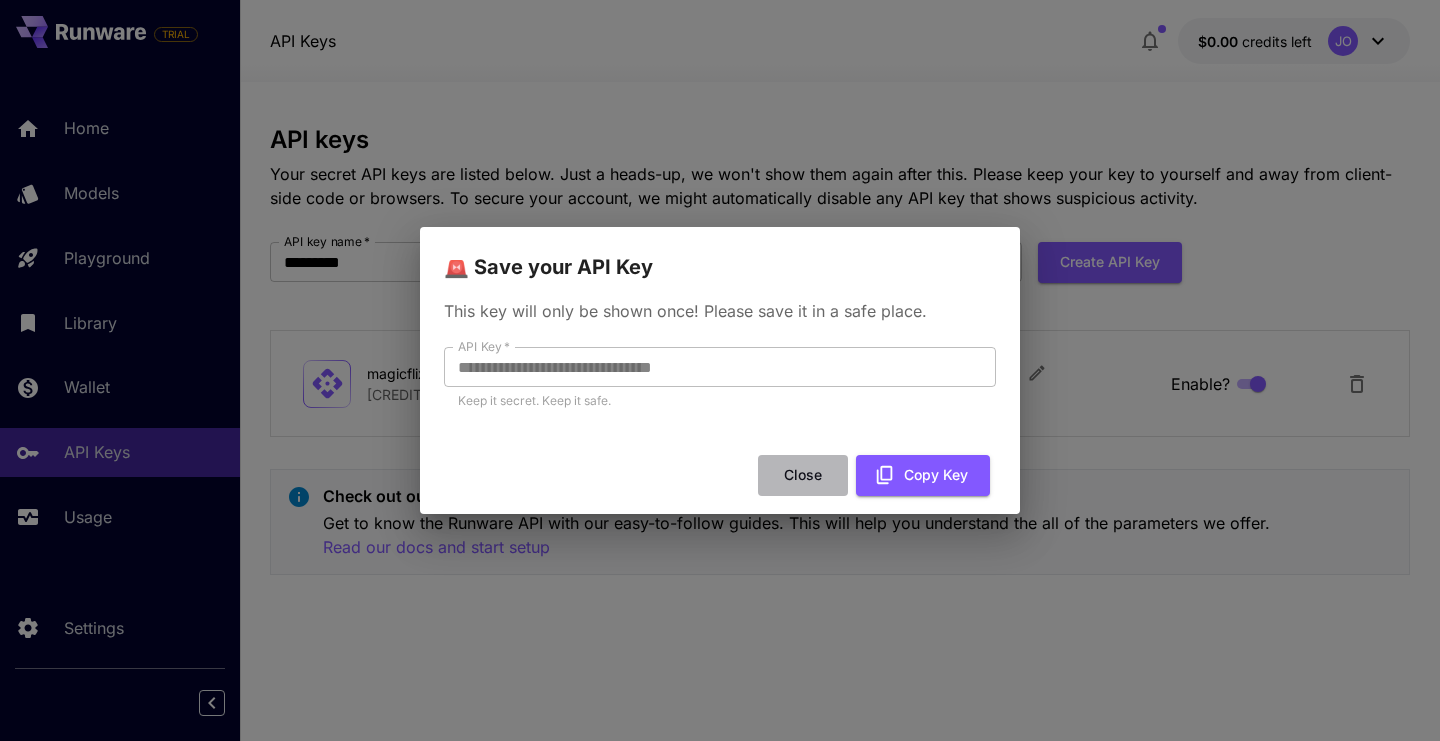click on "Close" at bounding box center [803, 475] 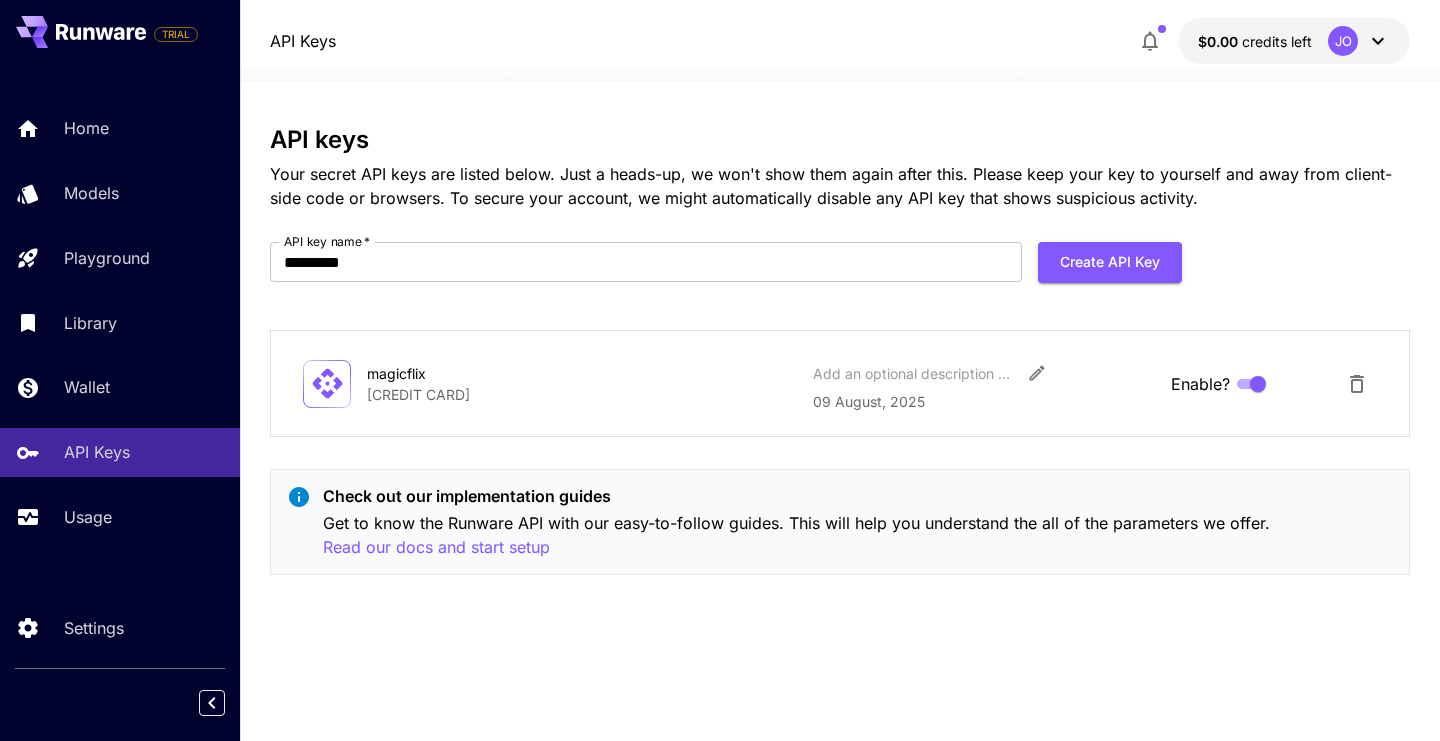 click 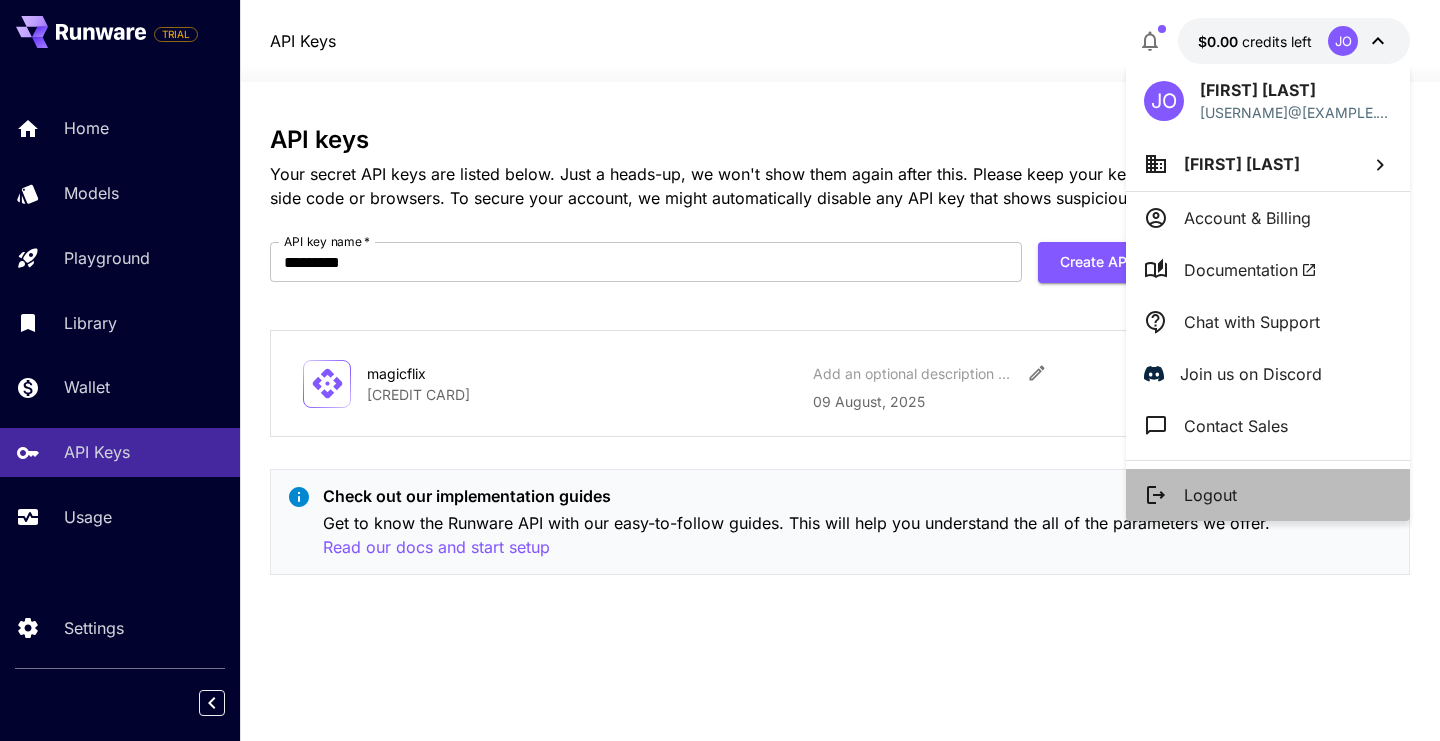 click on "Logout" at bounding box center (1210, 495) 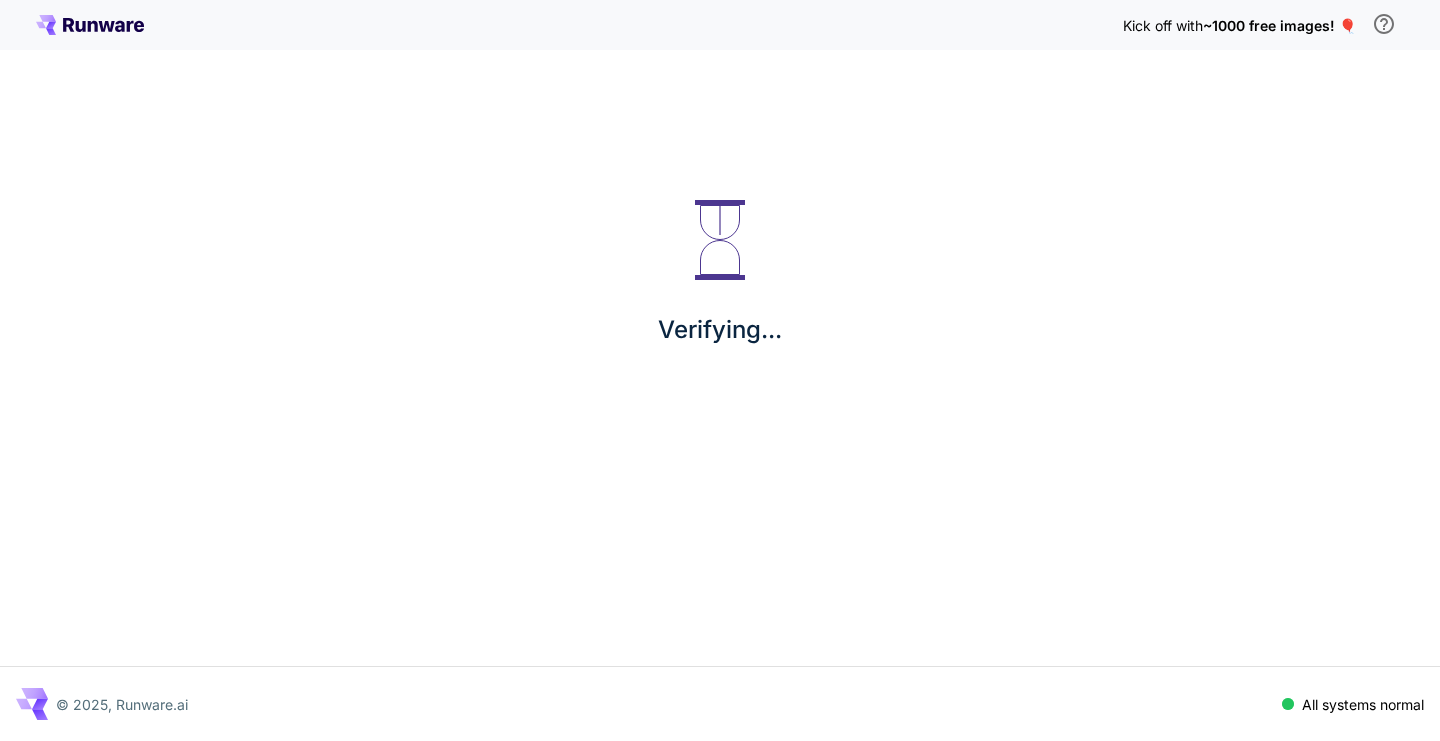 scroll, scrollTop: 0, scrollLeft: 0, axis: both 